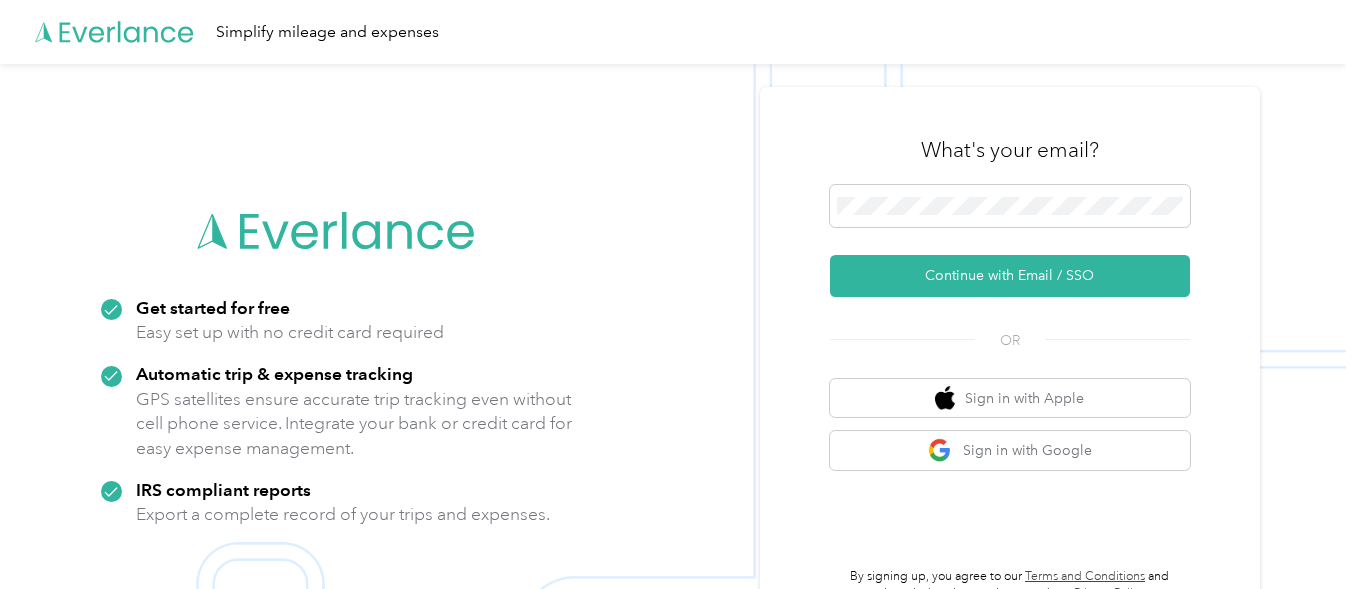 scroll, scrollTop: 0, scrollLeft: 0, axis: both 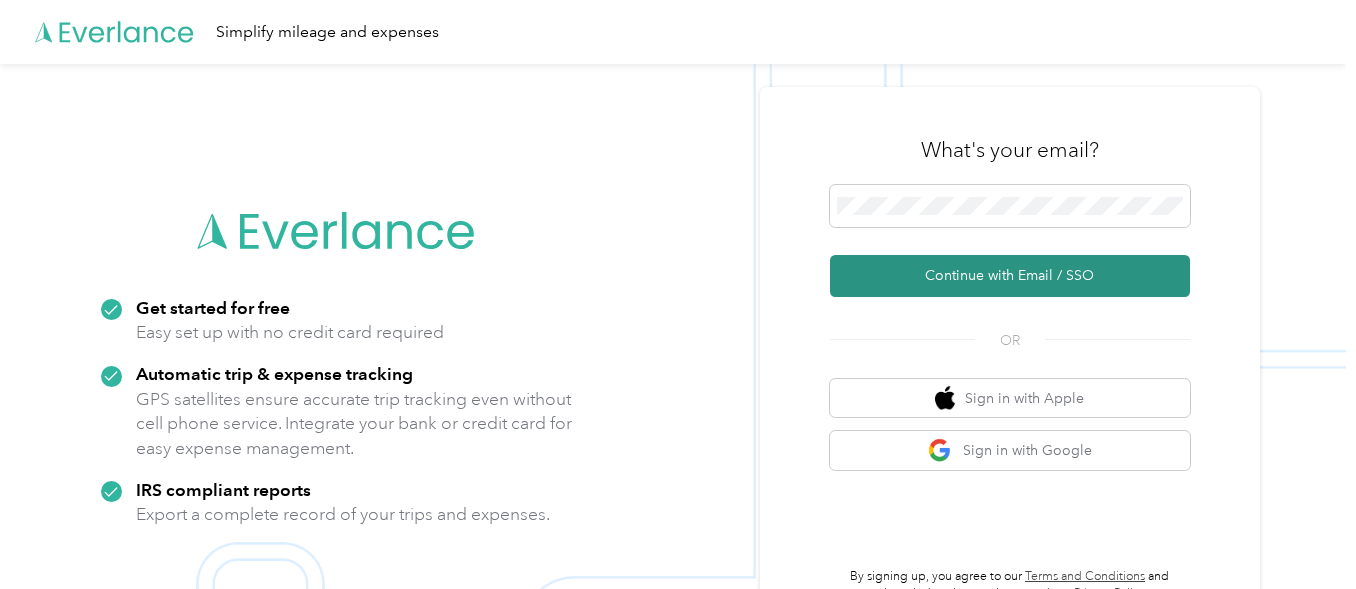 click on "Continue with Email / SSO" at bounding box center (1010, 276) 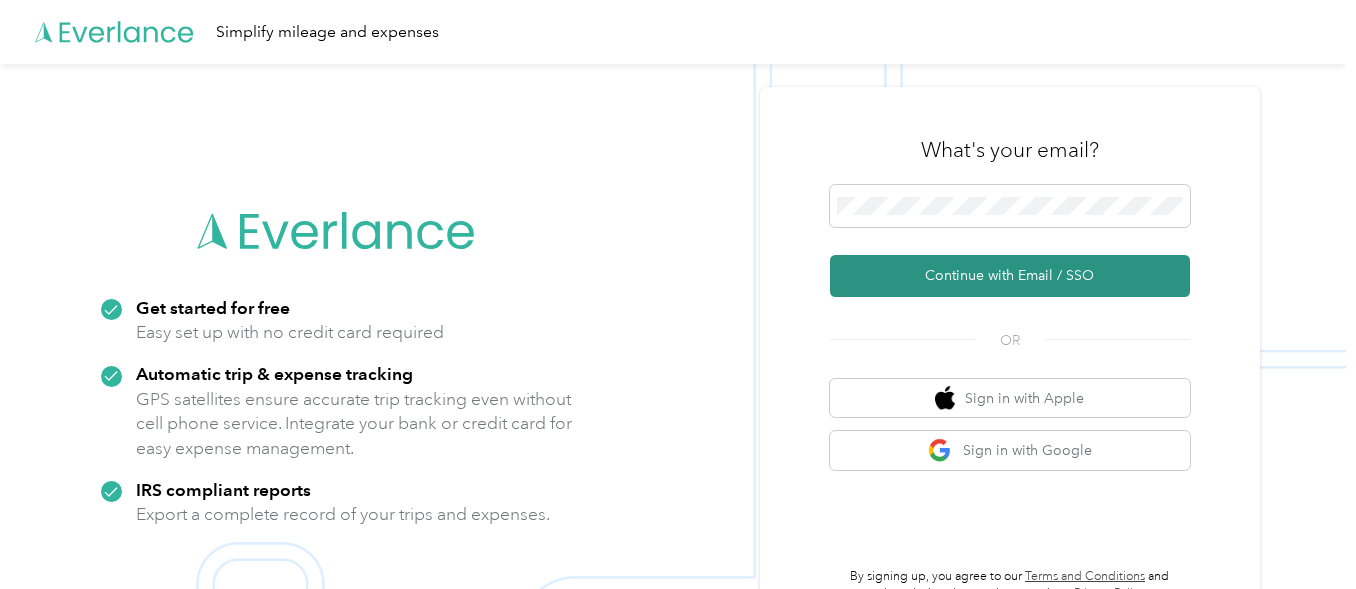 click on "Continue with Email / SSO" at bounding box center [1010, 276] 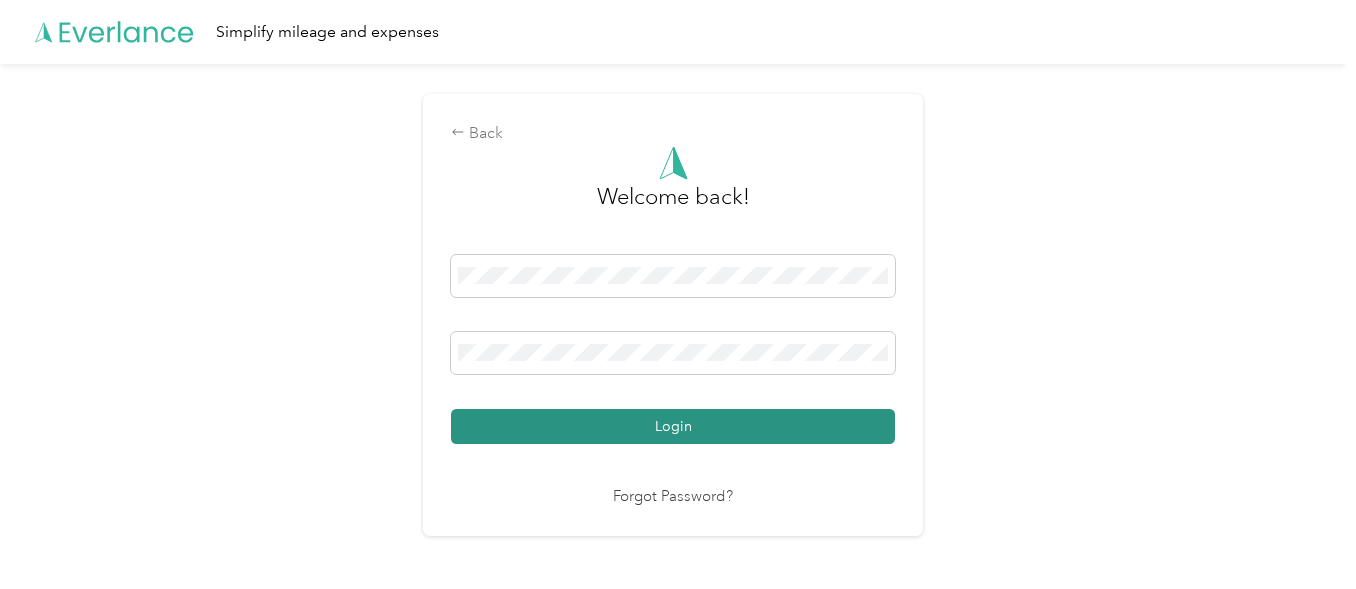 click on "Login" at bounding box center (673, 426) 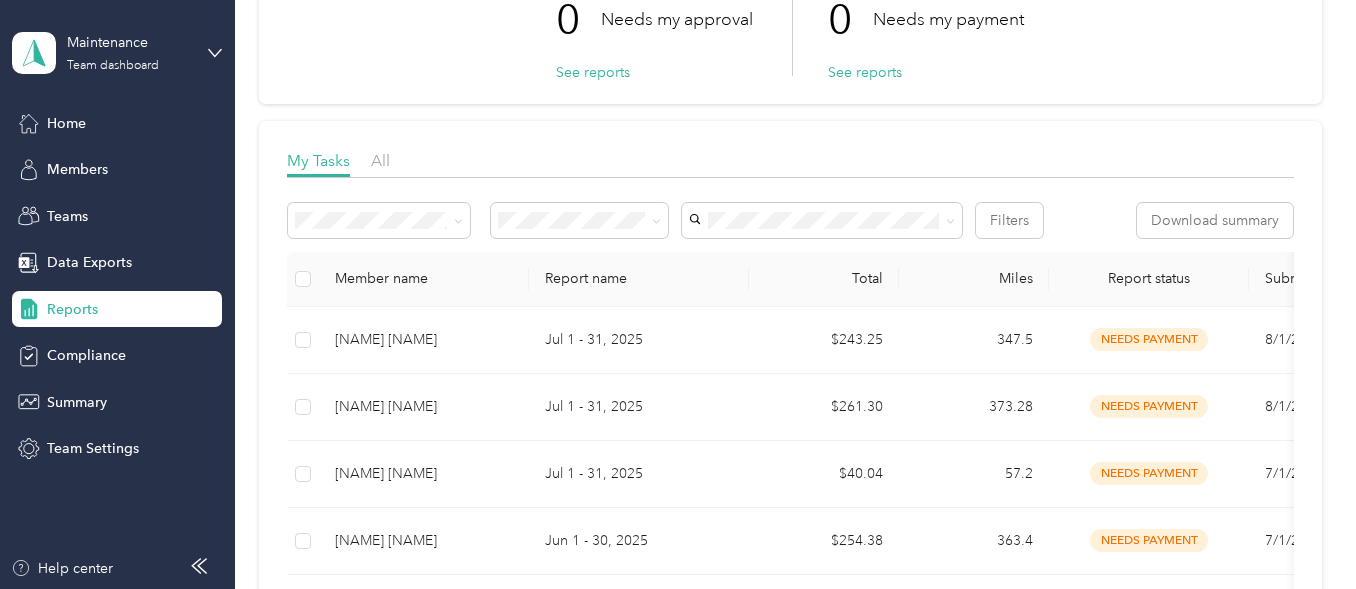 scroll, scrollTop: 167, scrollLeft: 0, axis: vertical 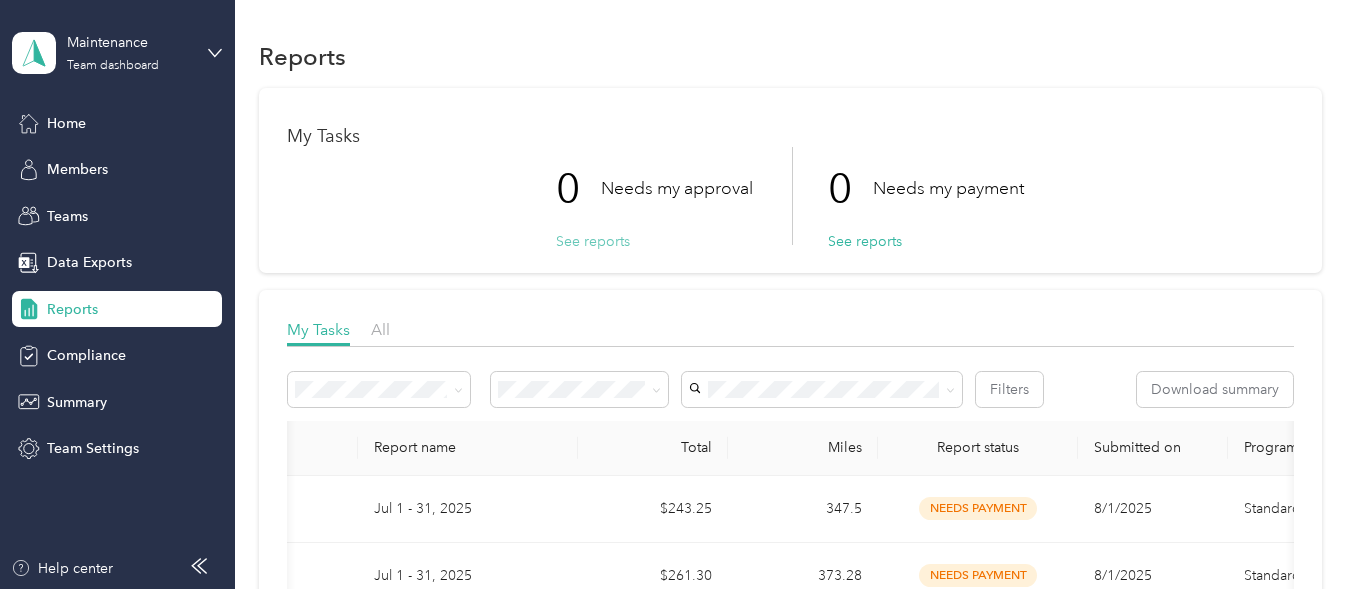 click on "See reports" at bounding box center [593, 241] 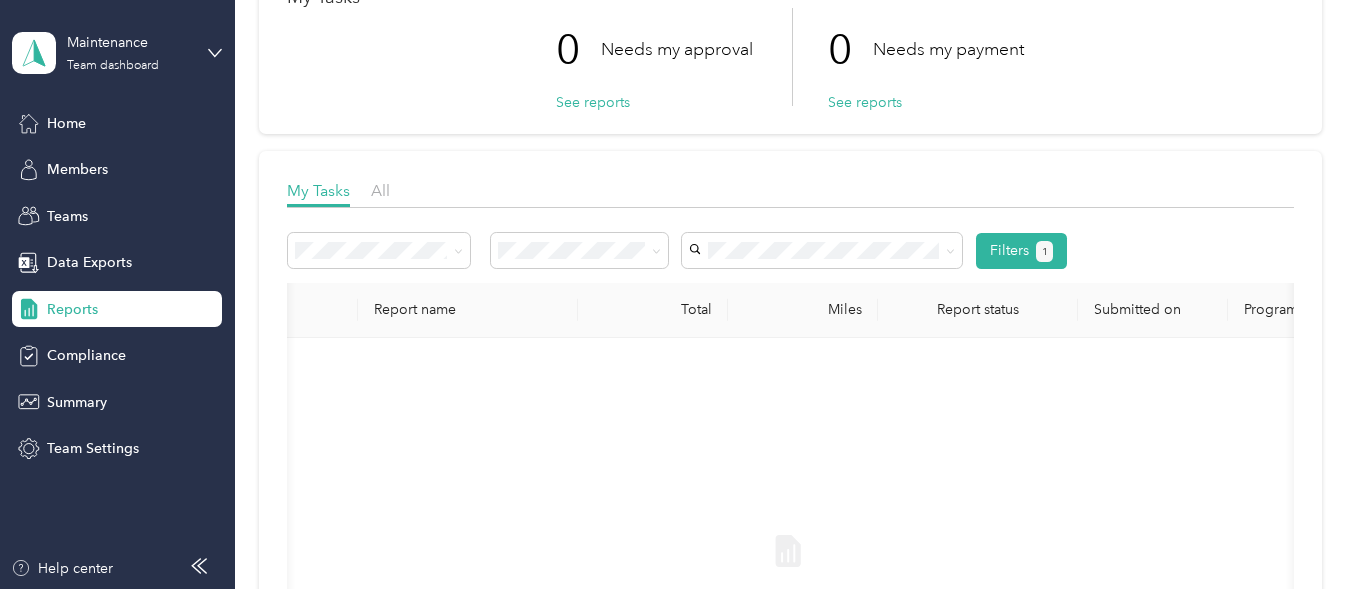 scroll, scrollTop: 132, scrollLeft: 0, axis: vertical 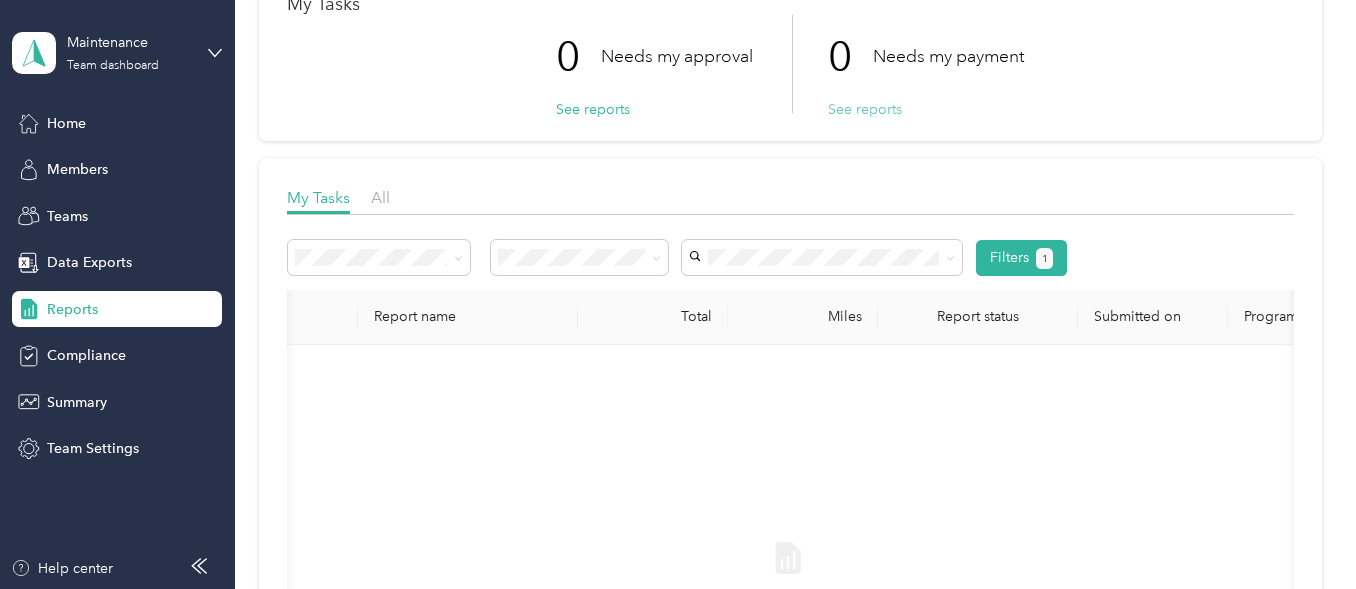 click on "See reports" at bounding box center [865, 109] 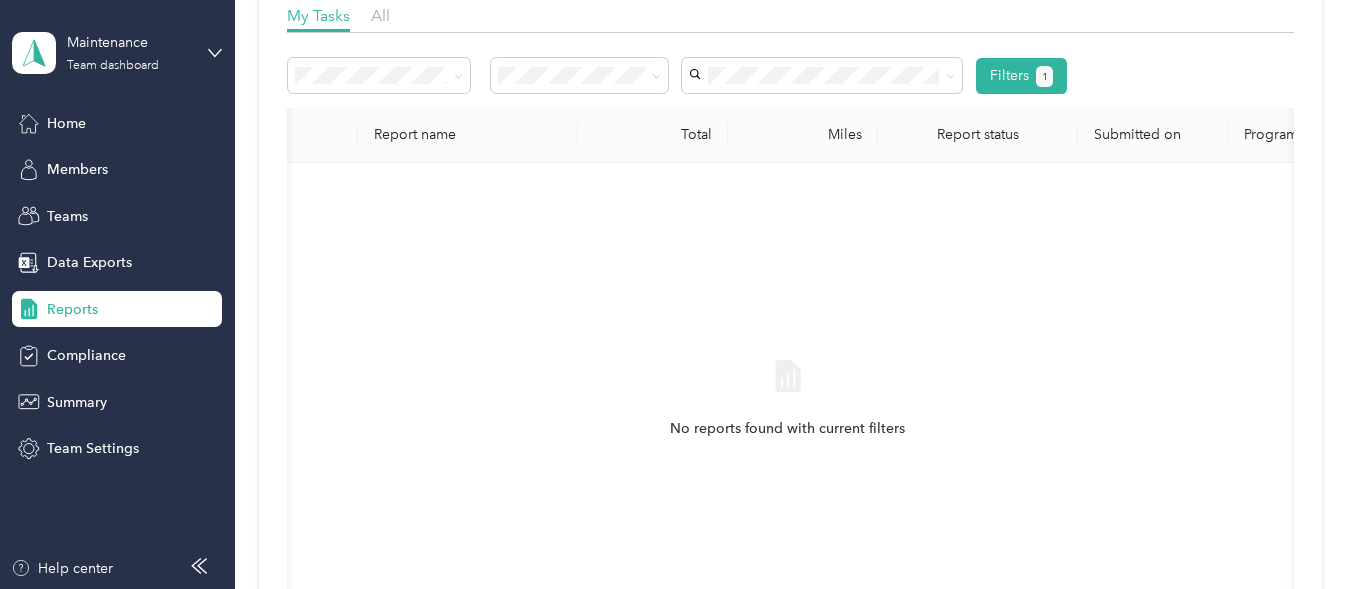 scroll, scrollTop: 306, scrollLeft: 0, axis: vertical 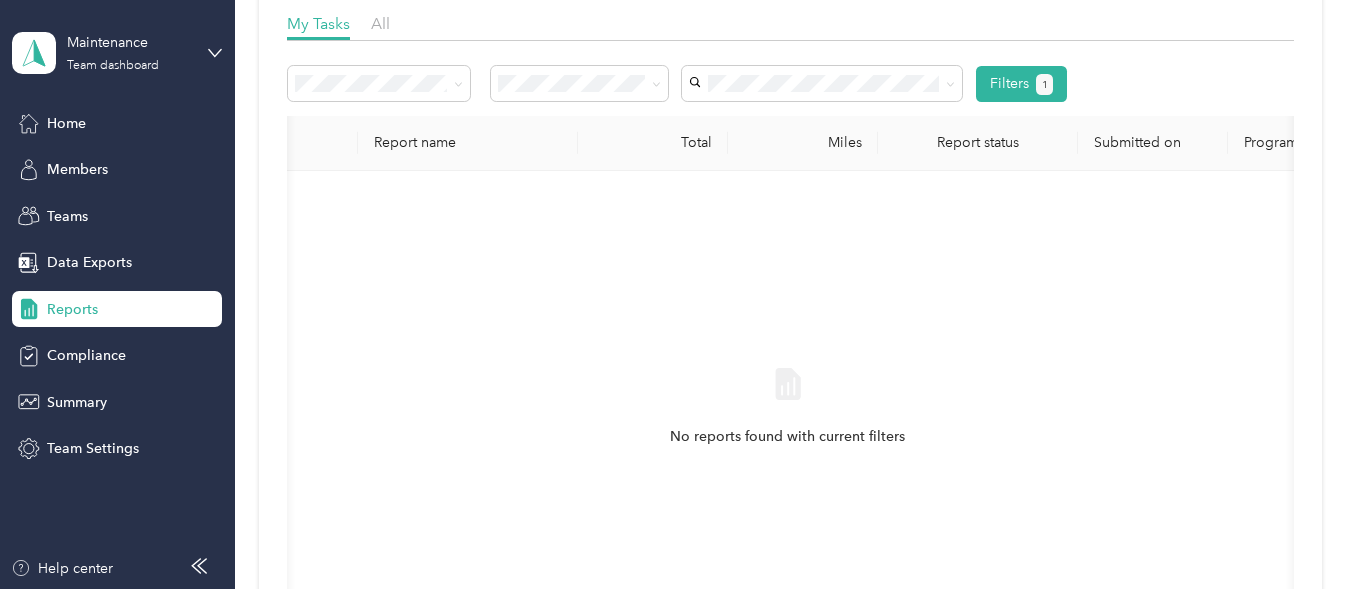 click on "Reports" at bounding box center [117, 309] 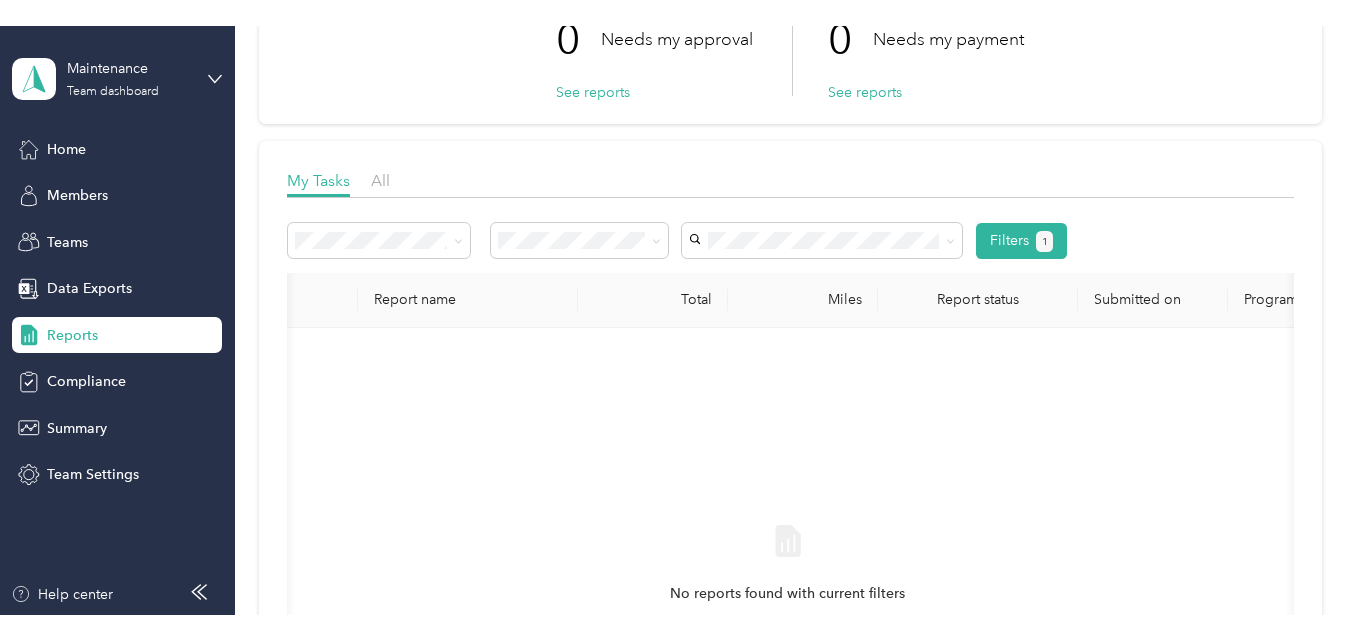 scroll, scrollTop: 174, scrollLeft: 0, axis: vertical 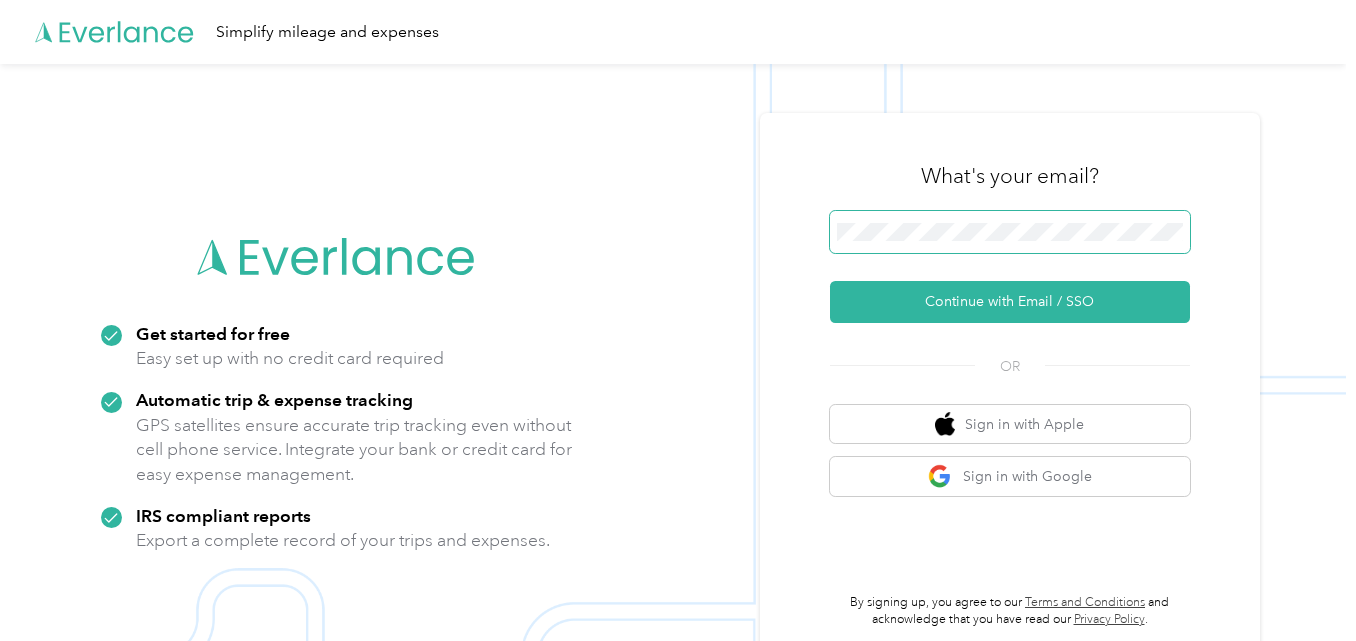 click at bounding box center (1010, 232) 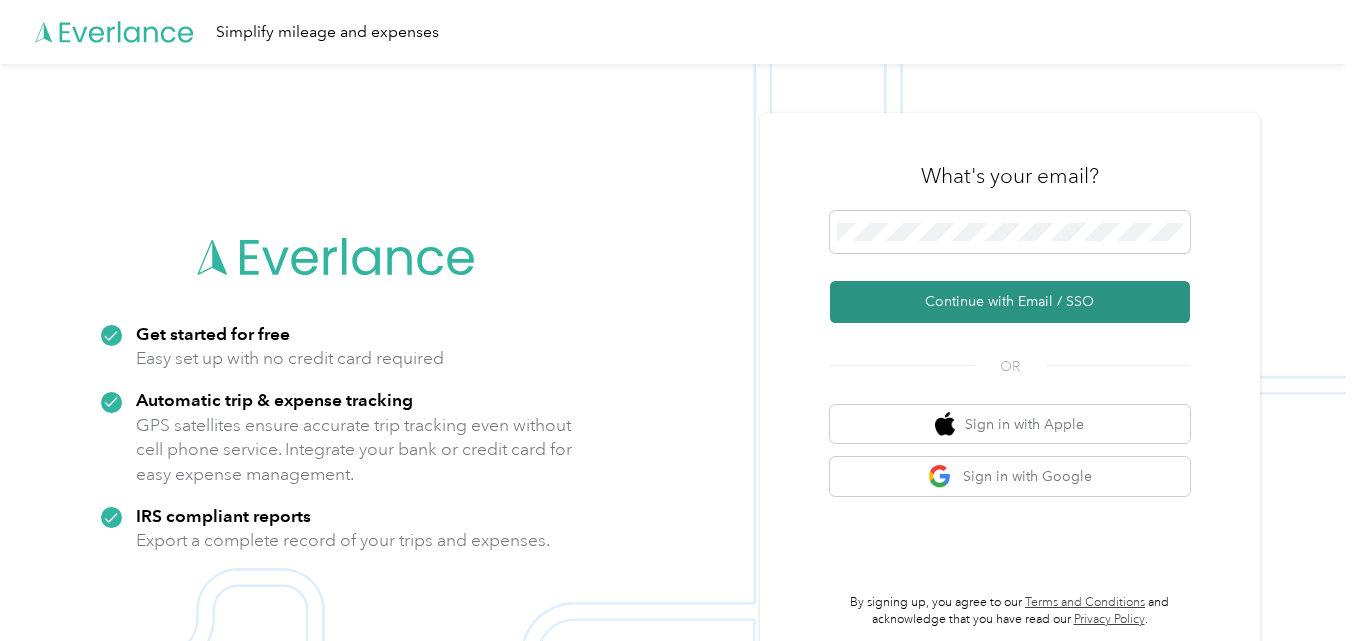 click on "Continue with Email / SSO" at bounding box center [1010, 302] 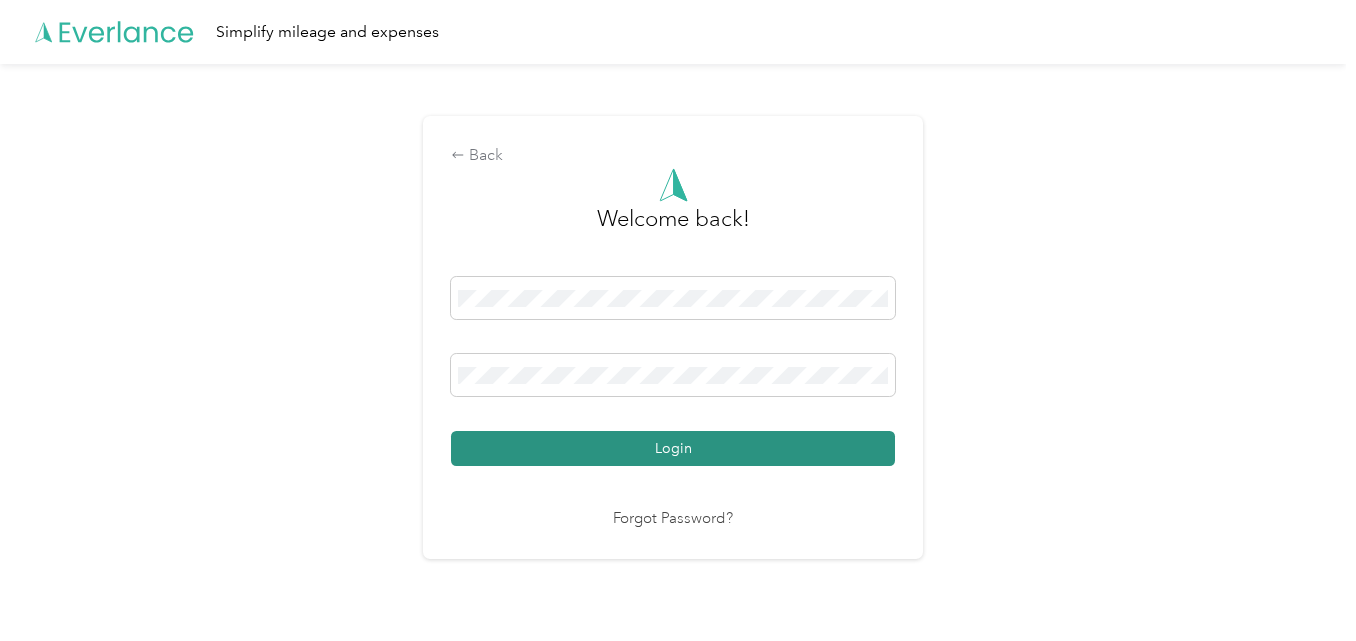 click on "Login" at bounding box center (673, 448) 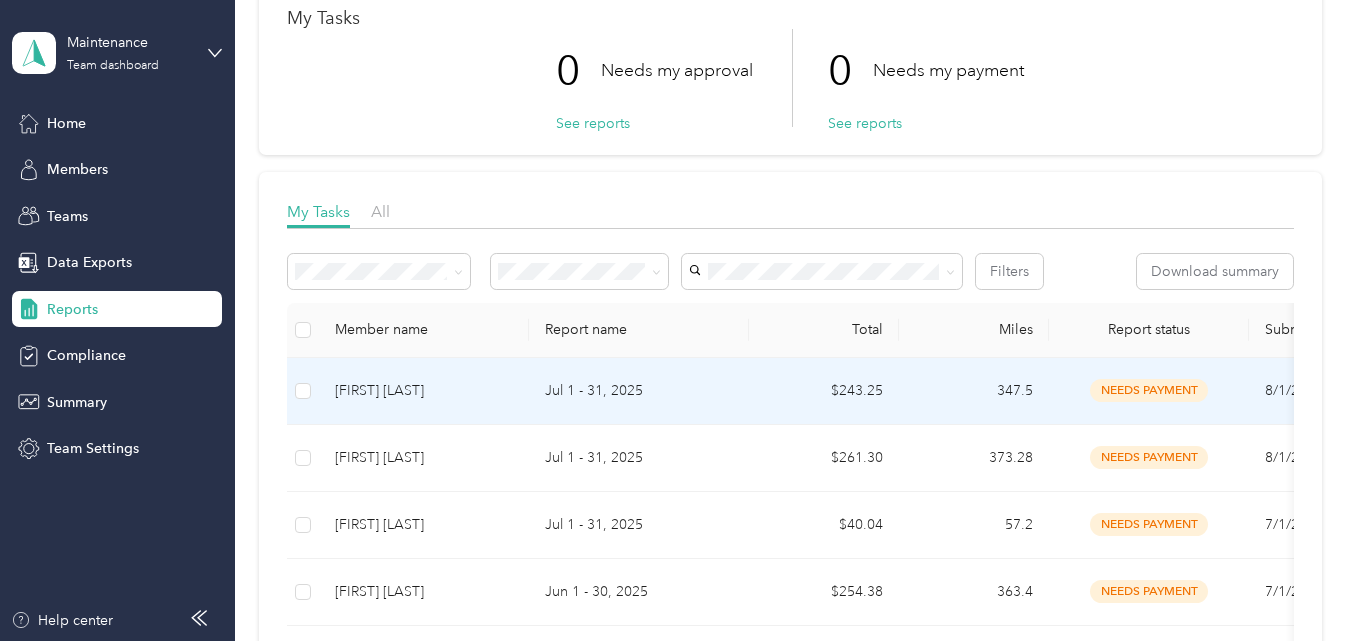 scroll, scrollTop: 116, scrollLeft: 0, axis: vertical 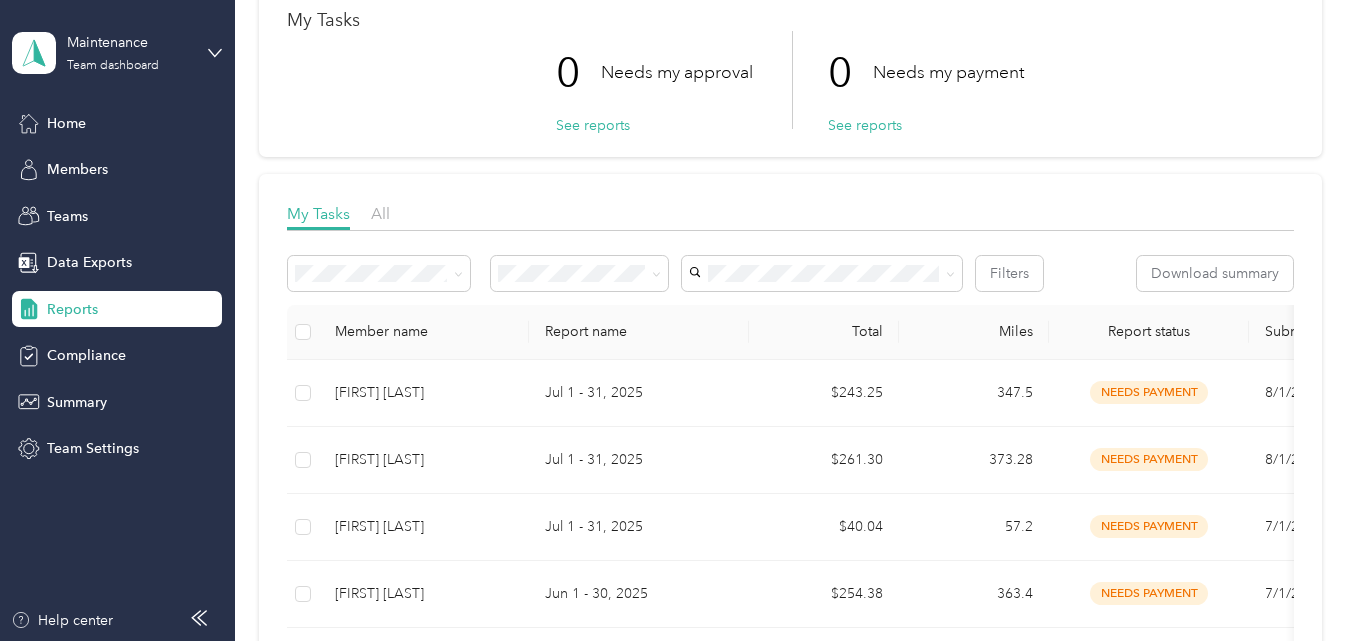 click on "My Tasks All" at bounding box center [790, 216] 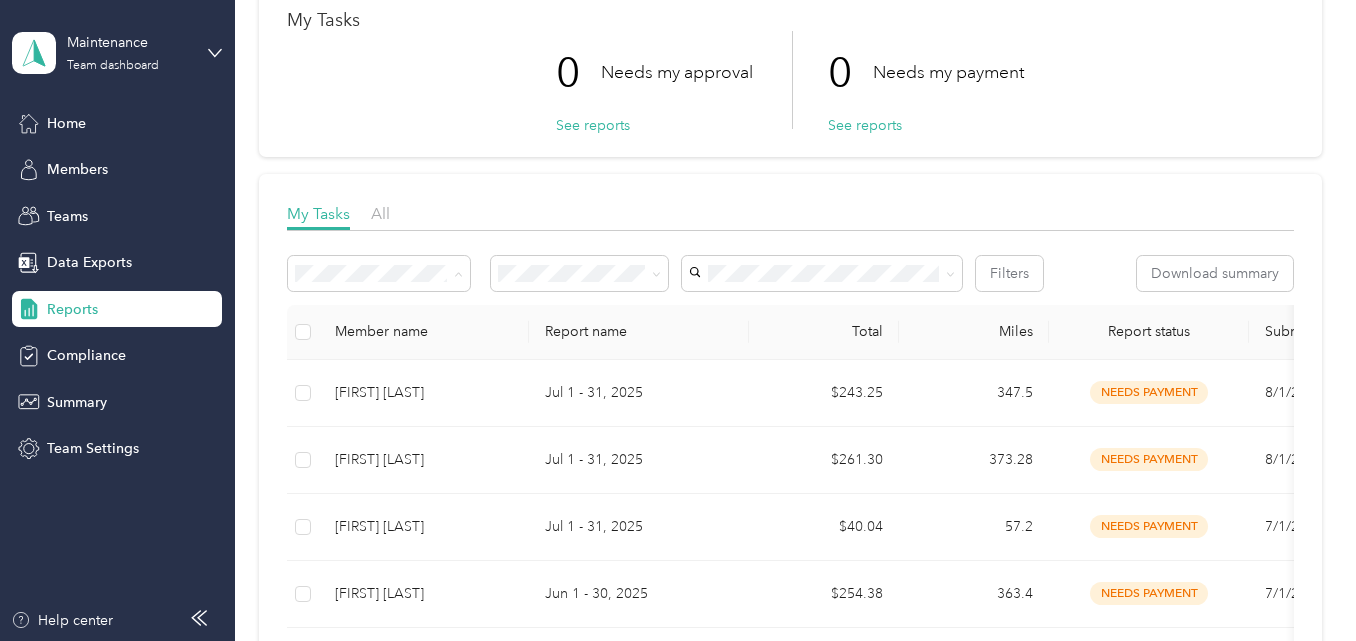 click on "My Tasks All" at bounding box center (790, 216) 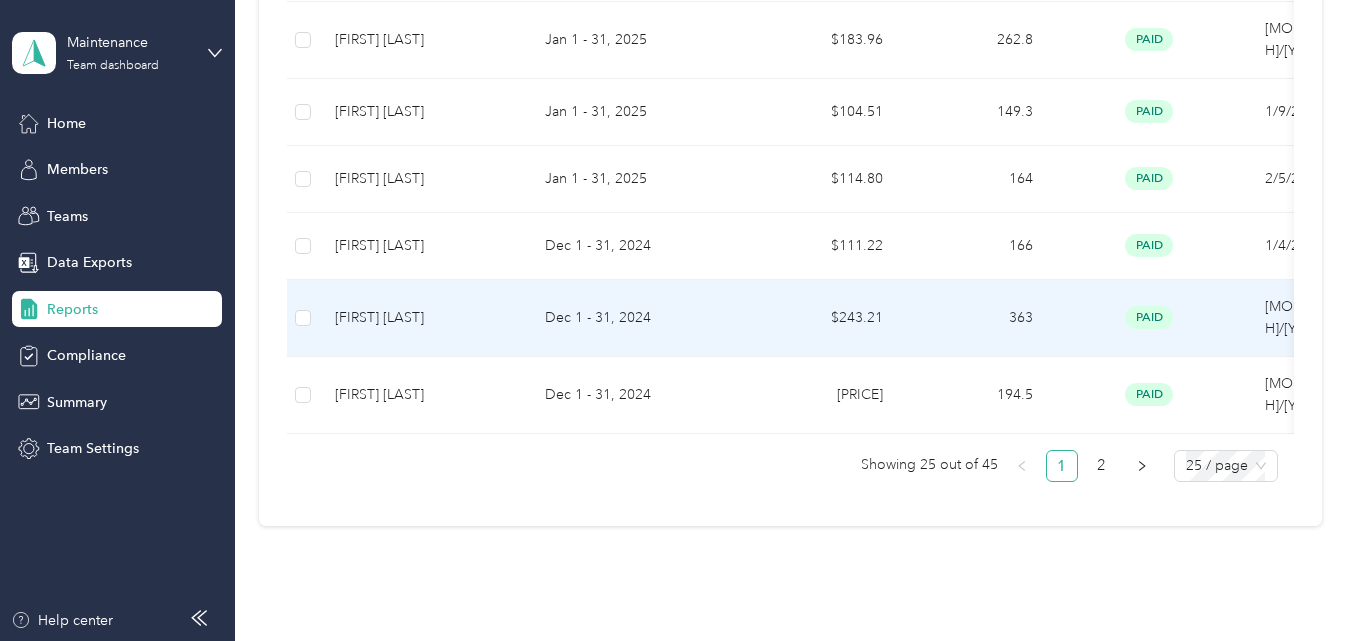 scroll, scrollTop: 1806, scrollLeft: 0, axis: vertical 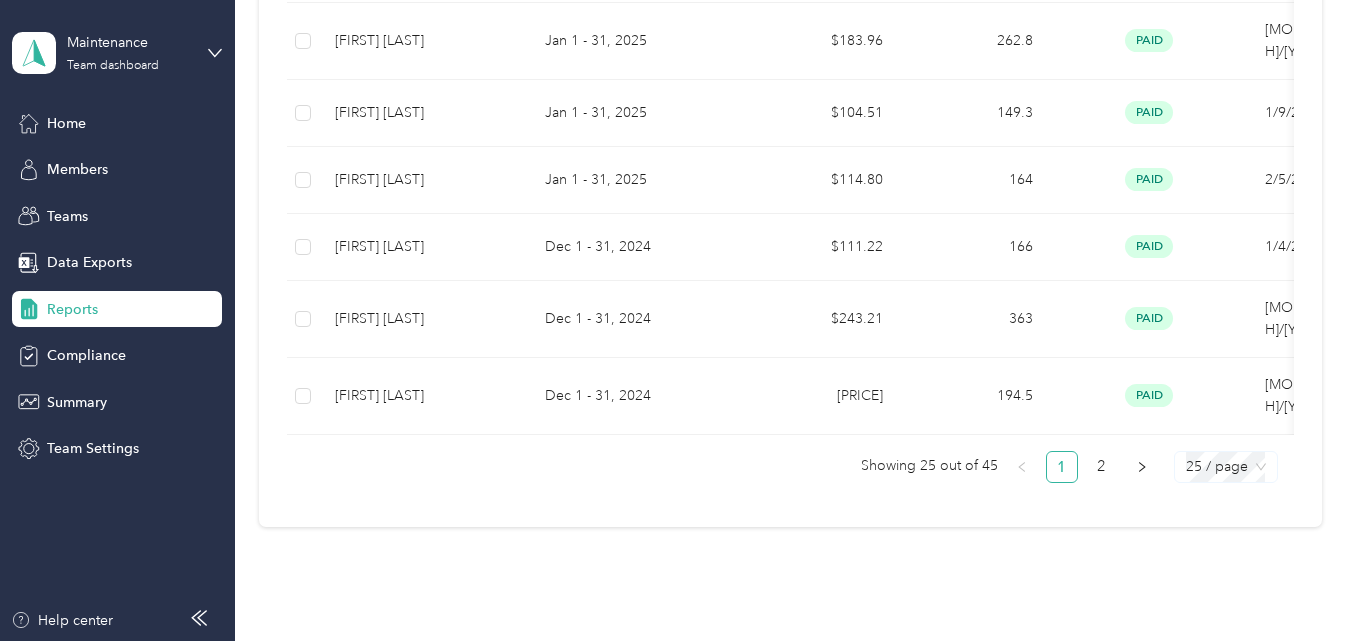 click on "25 / page" at bounding box center (1226, 467) 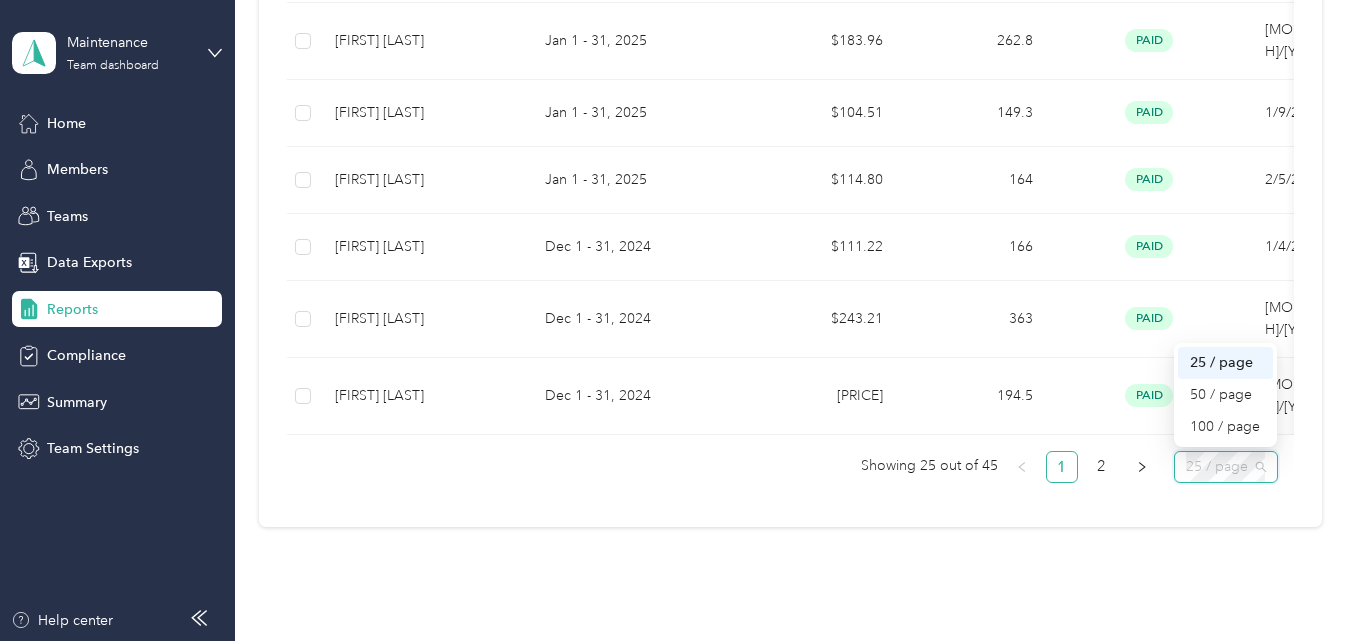 click on "25 / page" at bounding box center (1226, 467) 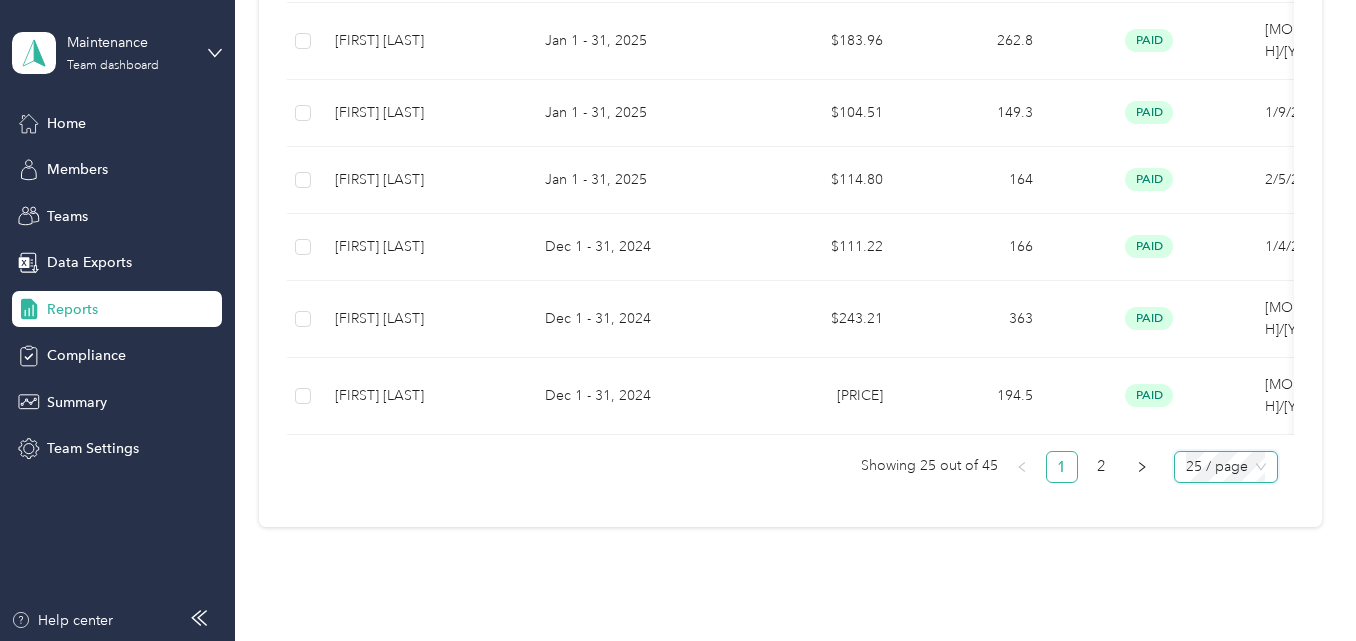 click on "25 / page" at bounding box center (1226, 467) 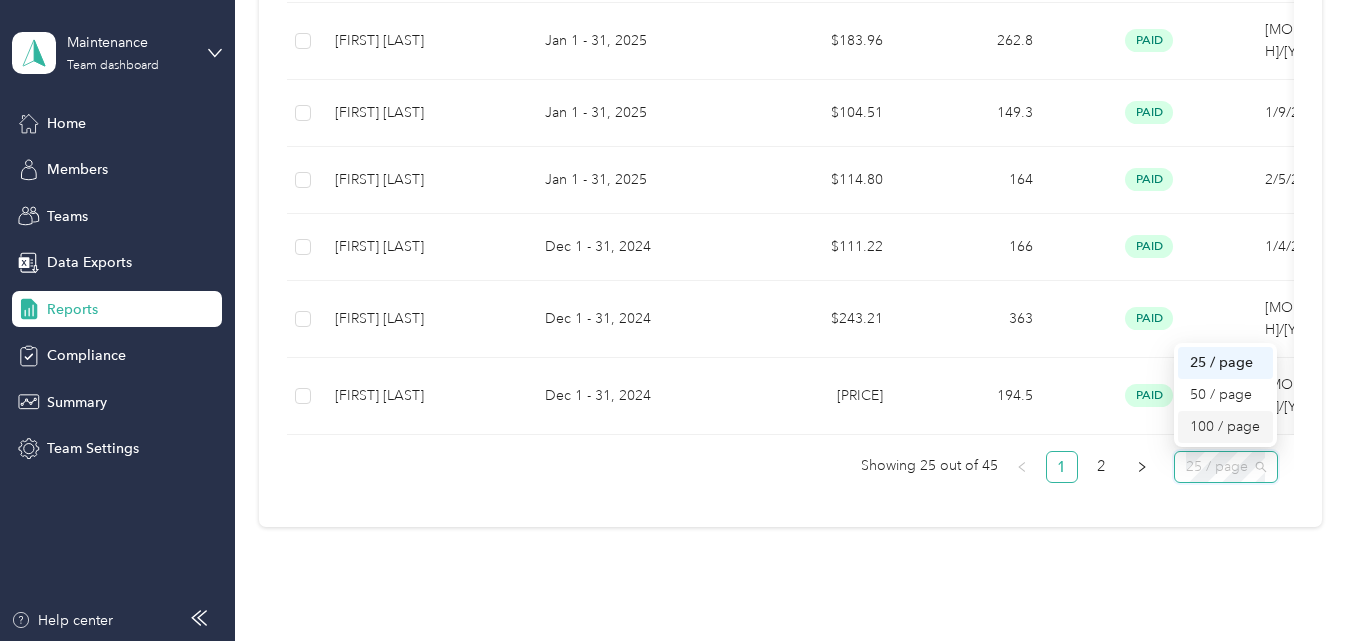click on "100 / page" at bounding box center [1225, 427] 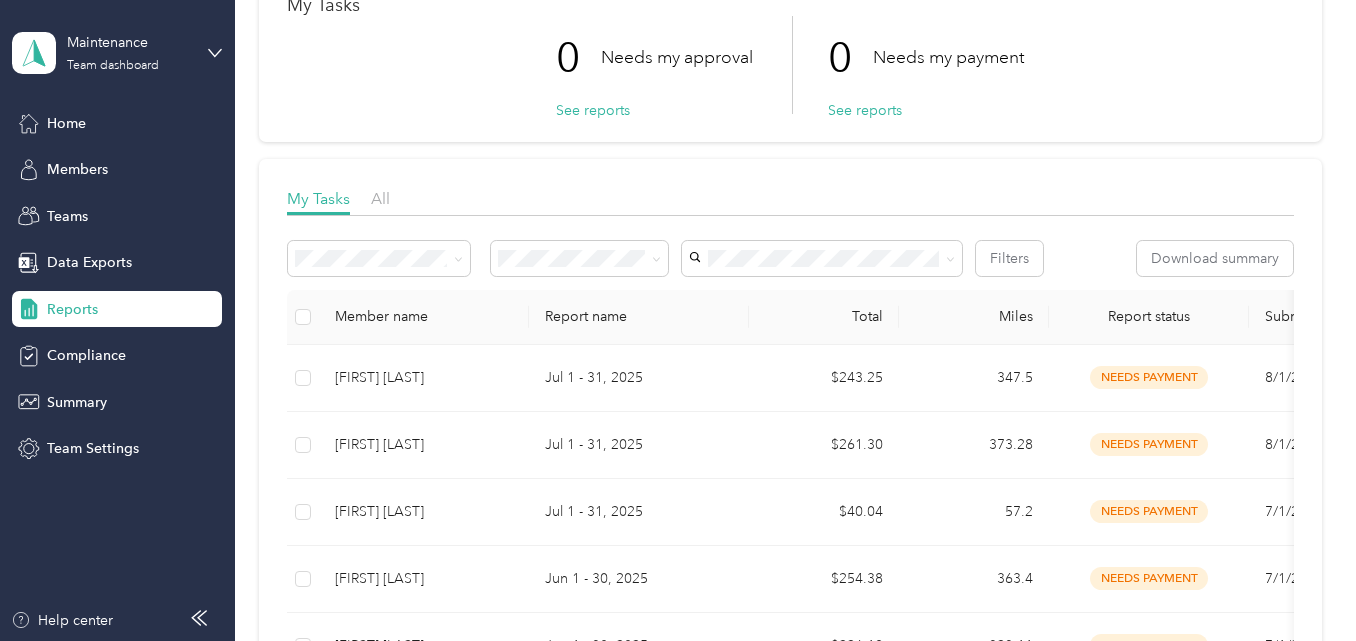scroll, scrollTop: 135, scrollLeft: 0, axis: vertical 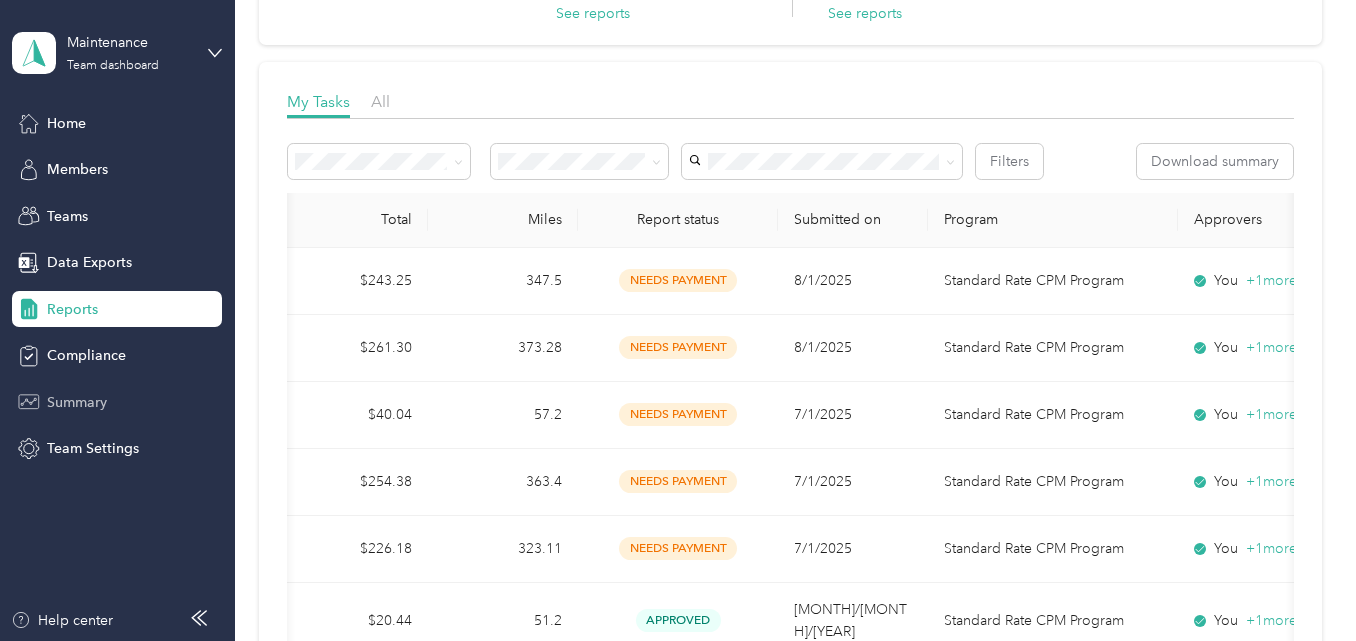 click on "Summary" at bounding box center [77, 402] 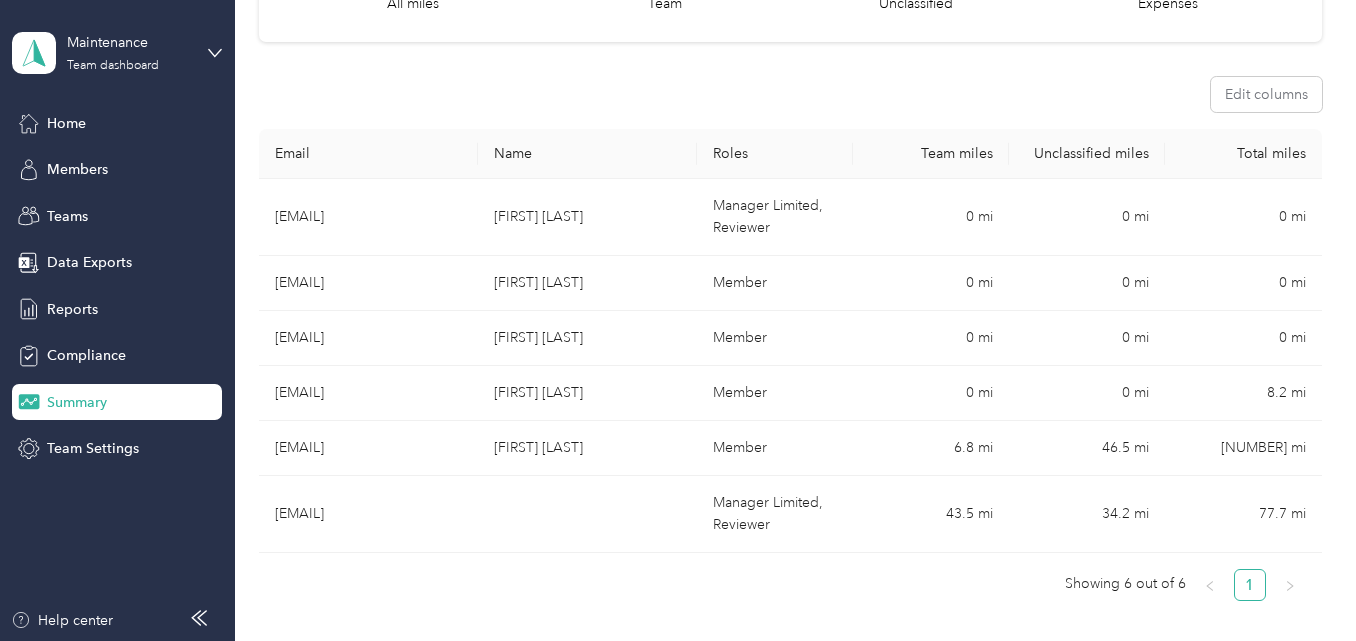 scroll, scrollTop: 232, scrollLeft: 0, axis: vertical 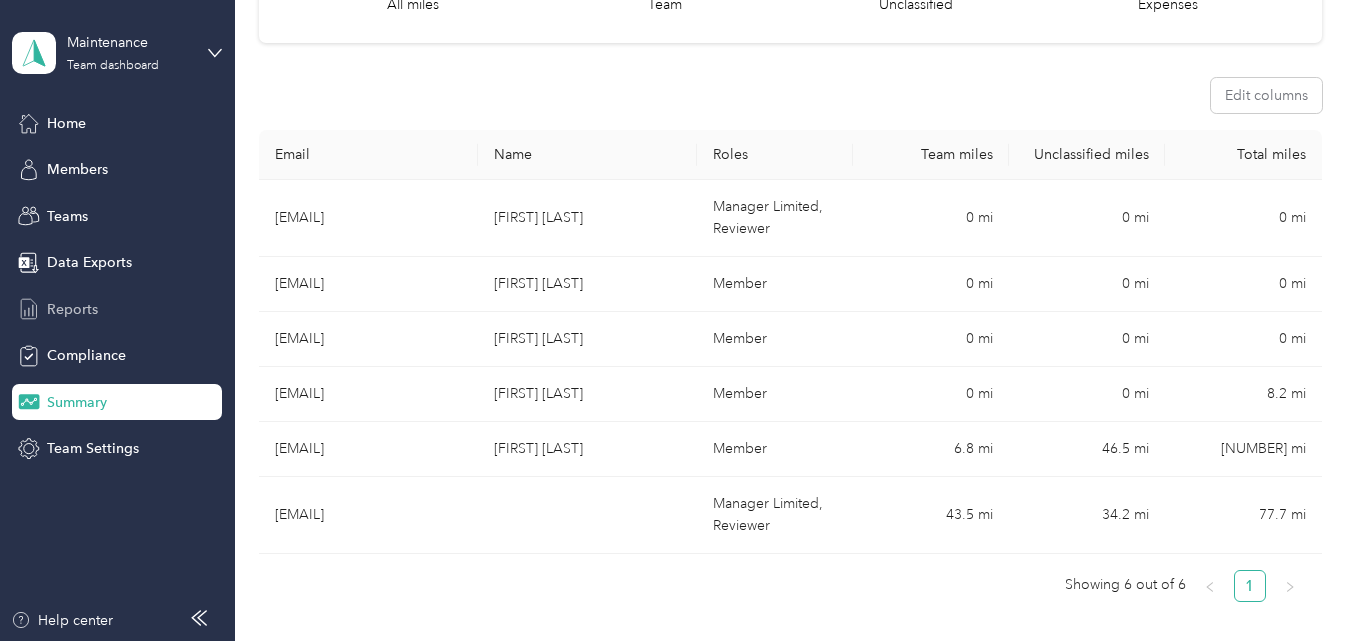 click on "Reports" at bounding box center [72, 309] 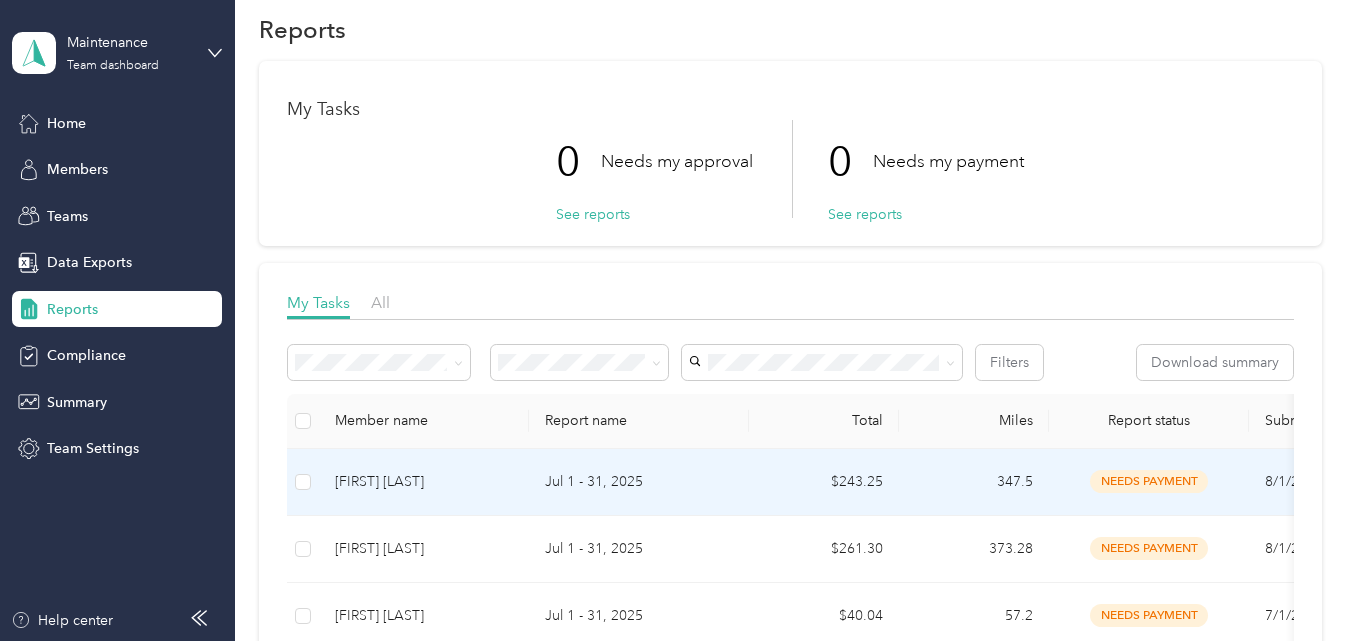scroll, scrollTop: 26, scrollLeft: 0, axis: vertical 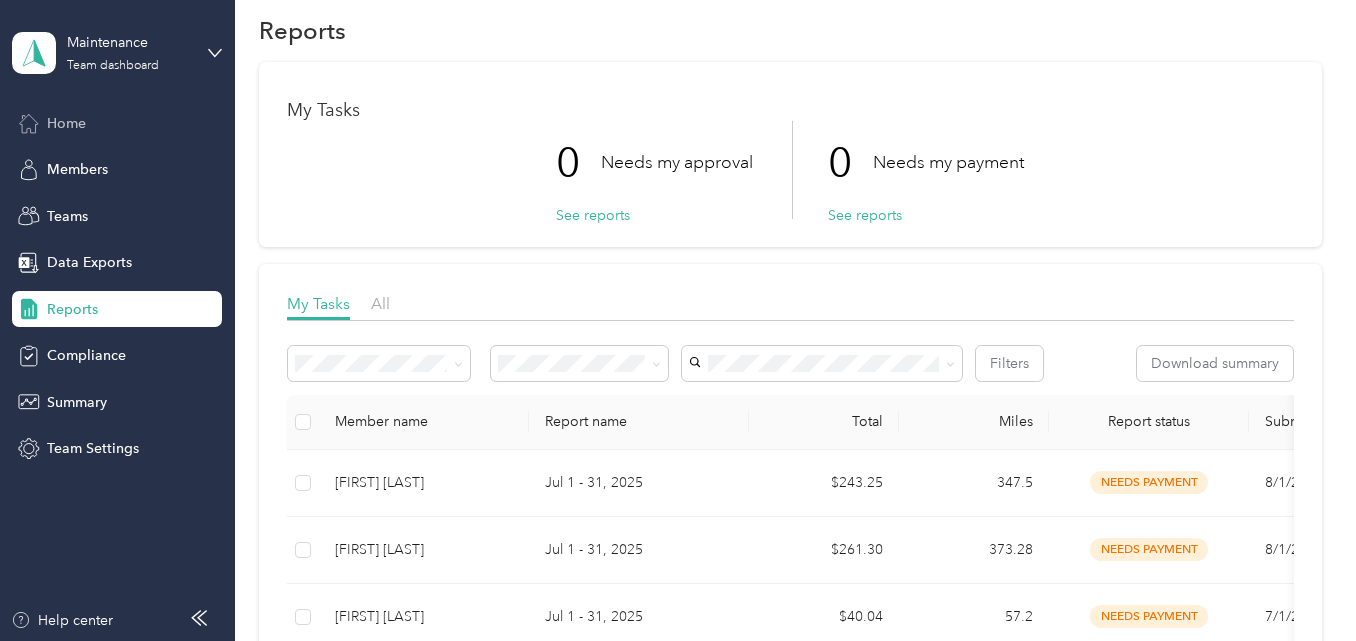 click on "Home" at bounding box center (66, 123) 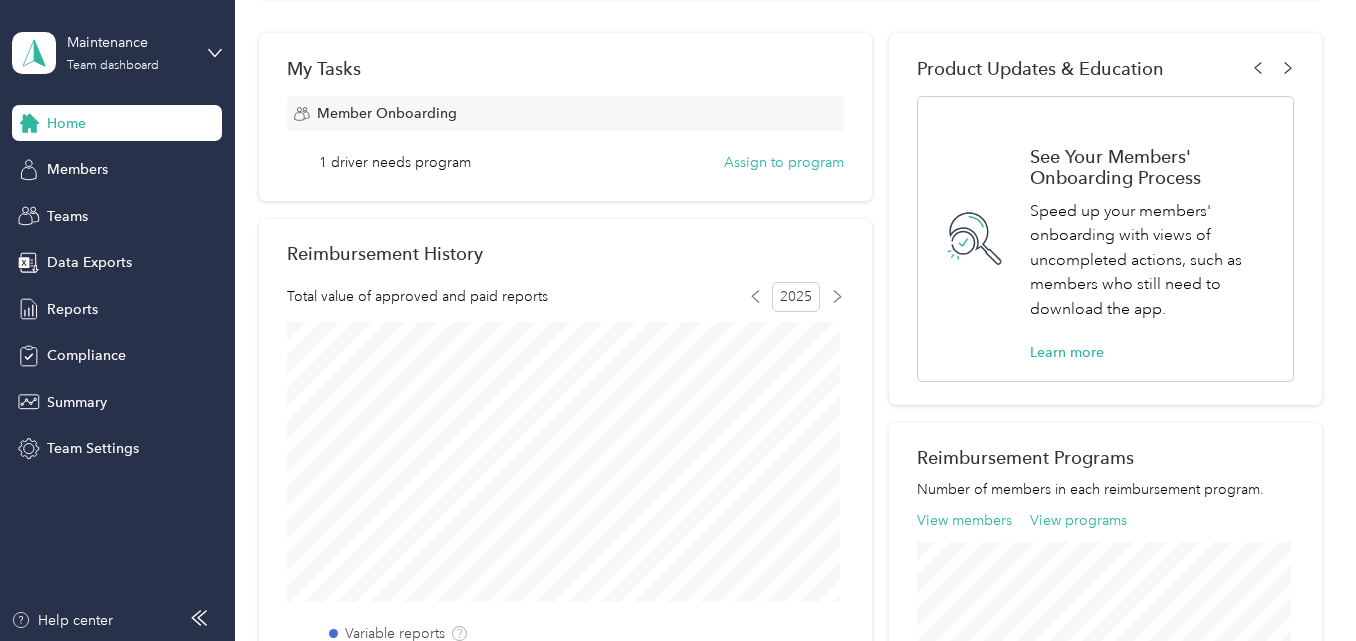scroll, scrollTop: 284, scrollLeft: 0, axis: vertical 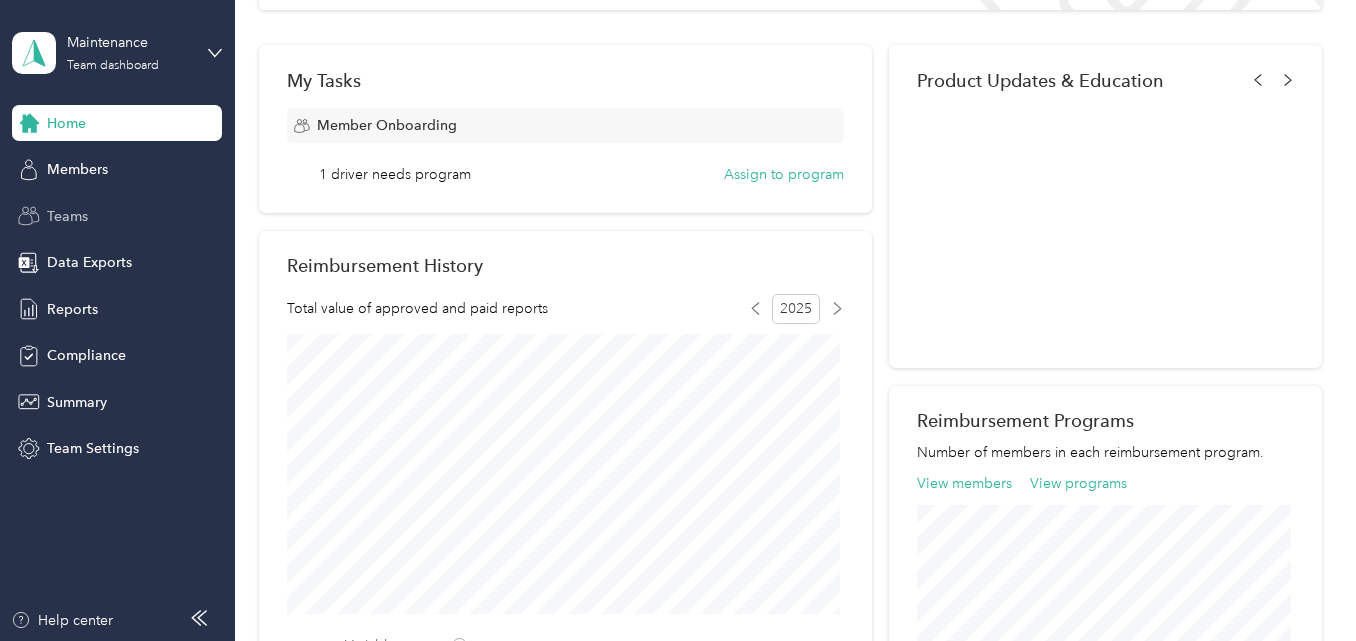click on "Teams" at bounding box center (67, 216) 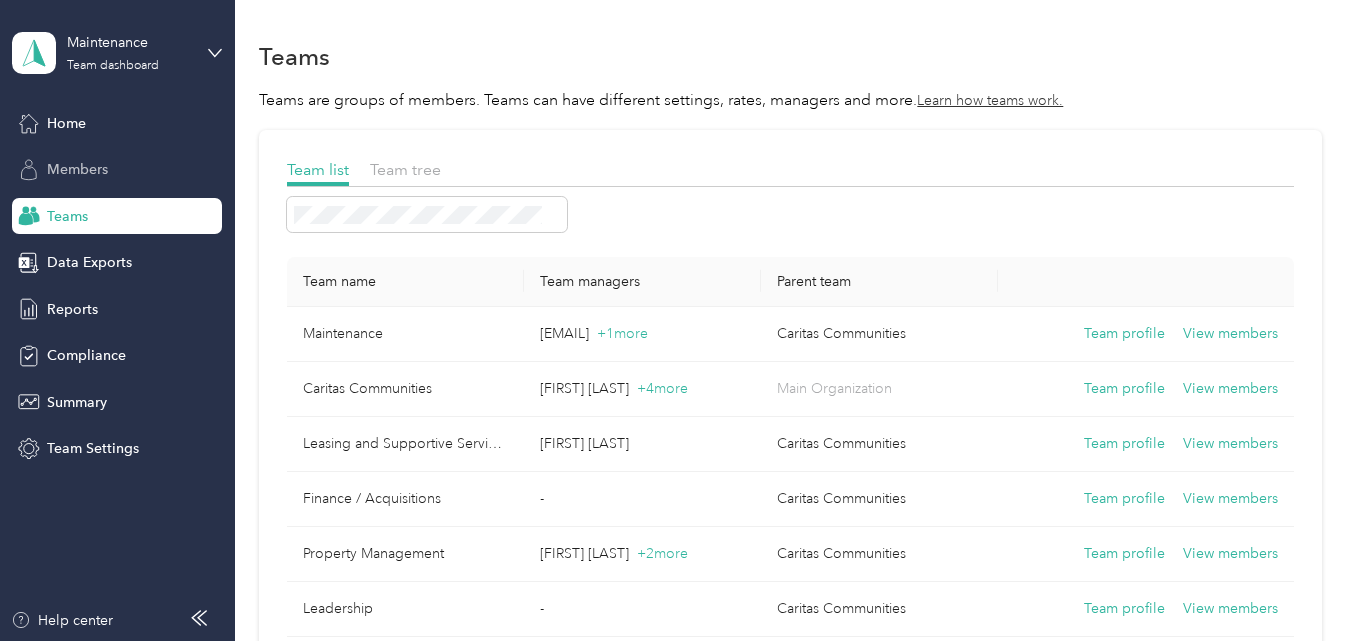 click on "Members" at bounding box center (77, 169) 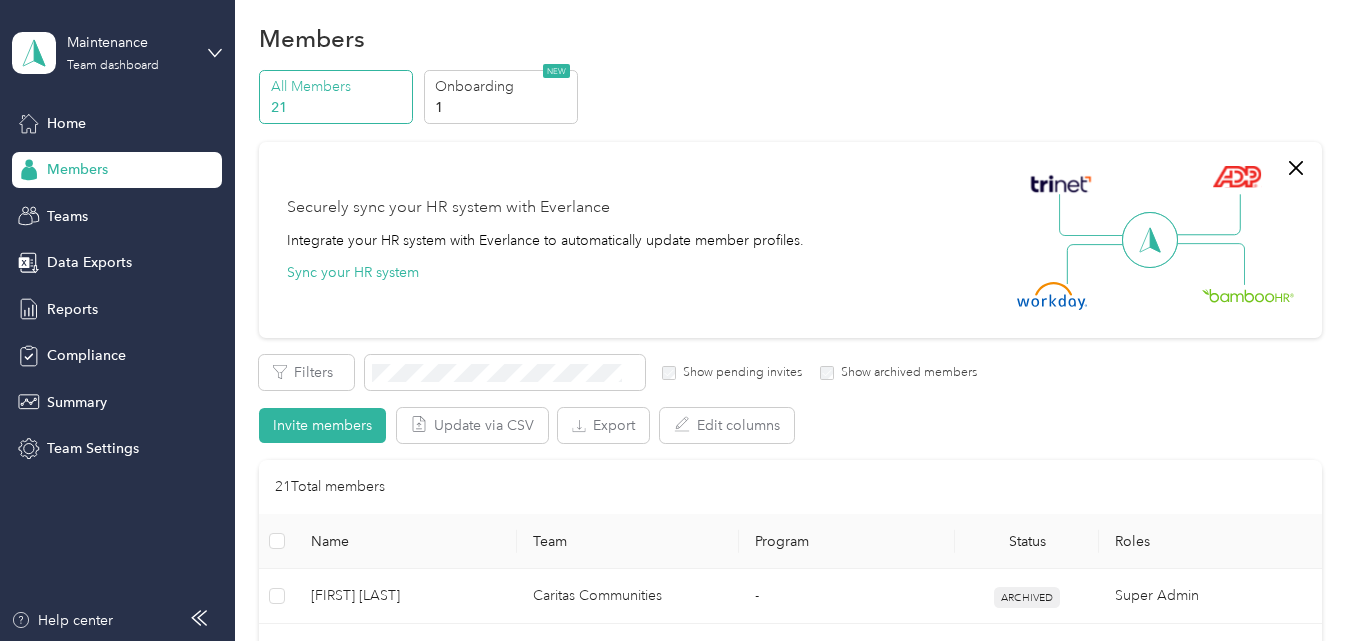 scroll, scrollTop: 0, scrollLeft: 0, axis: both 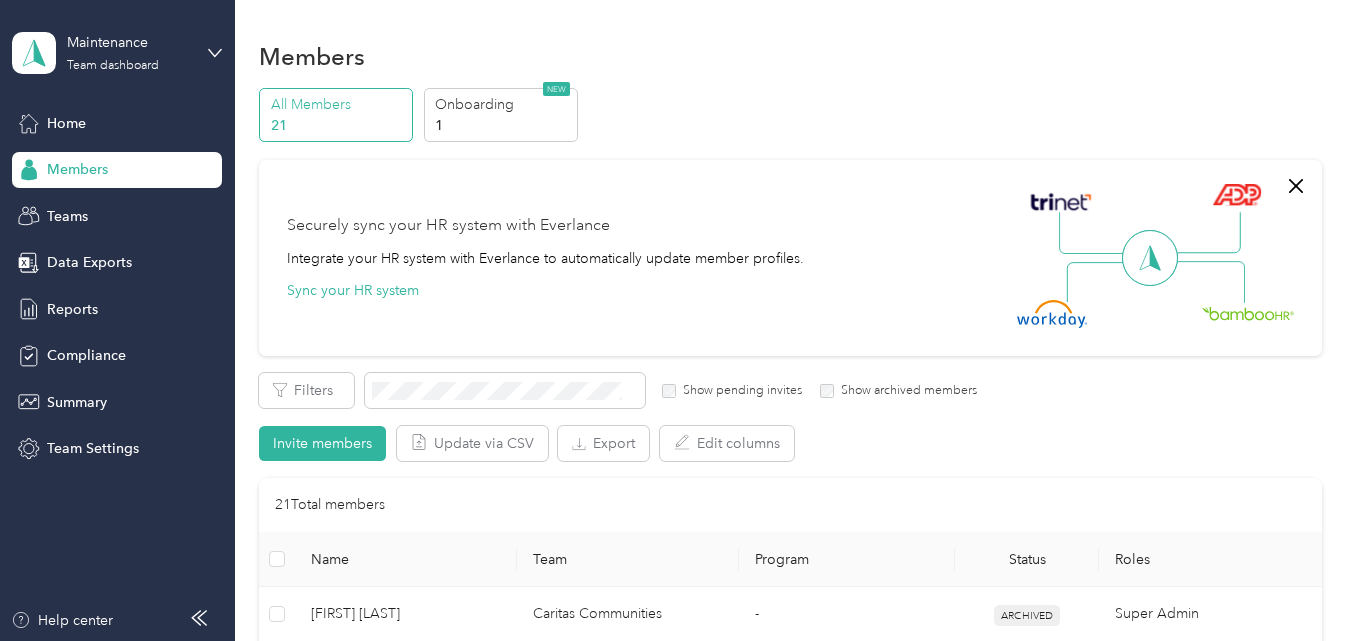 click on "Securely sync your HR system with Everlance Integrate your HR system with Everlance to automatically update member profiles. Sync your HR system" at bounding box center [790, 258] 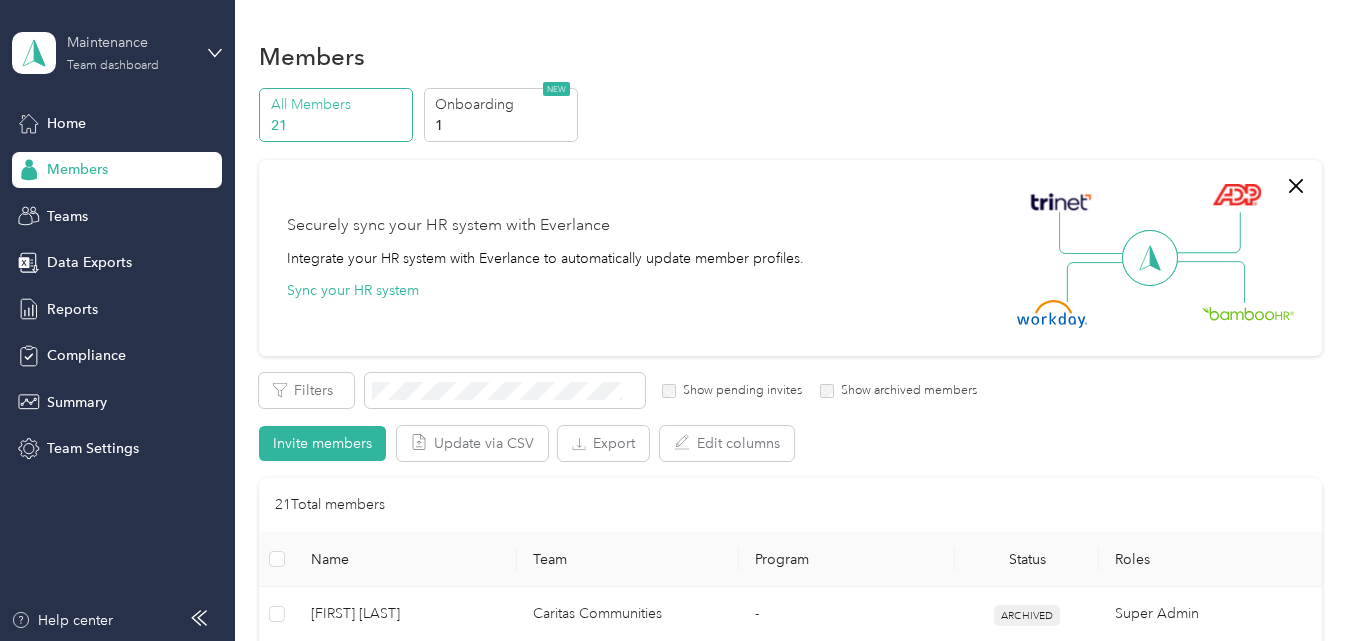 click on "Maintenance" at bounding box center (129, 42) 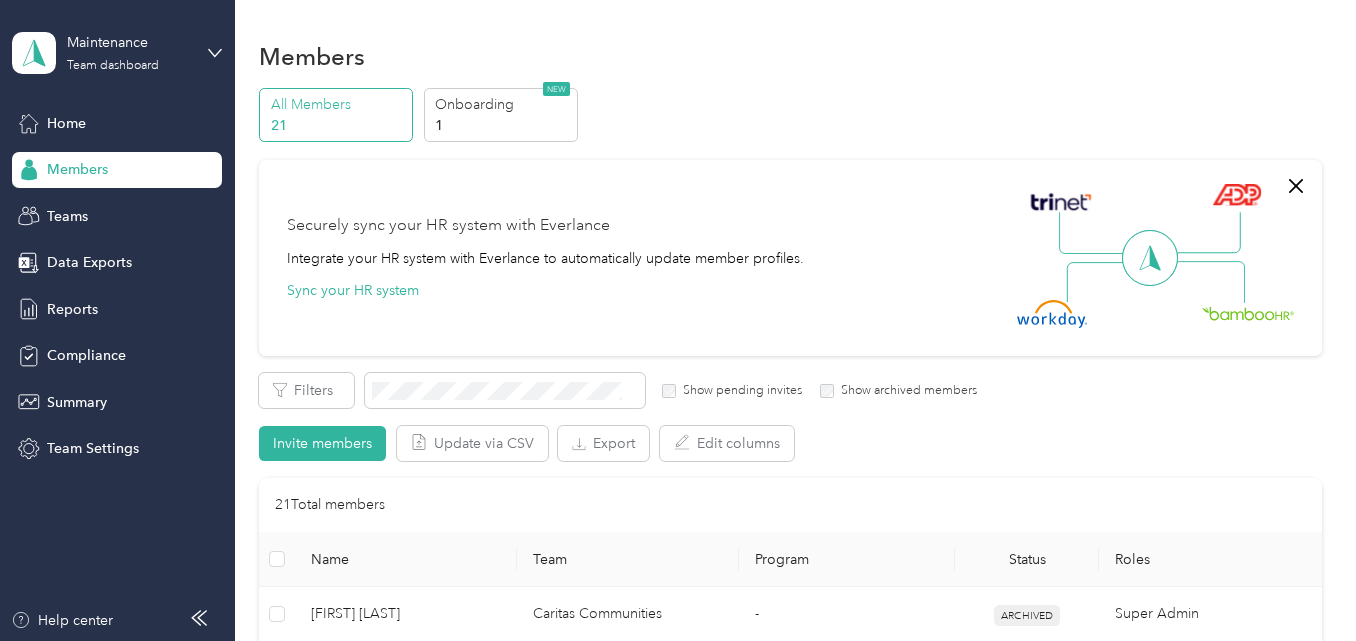 click on "Personal dashboard" at bounding box center [93, 209] 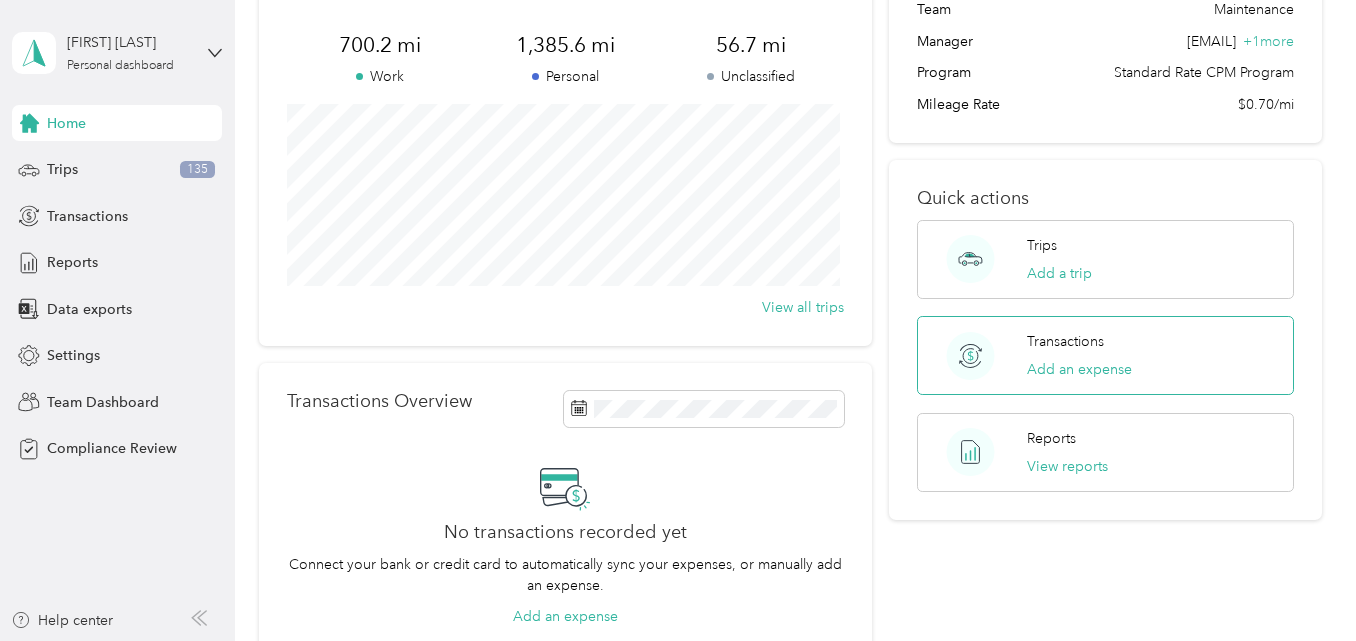 scroll, scrollTop: 156, scrollLeft: 0, axis: vertical 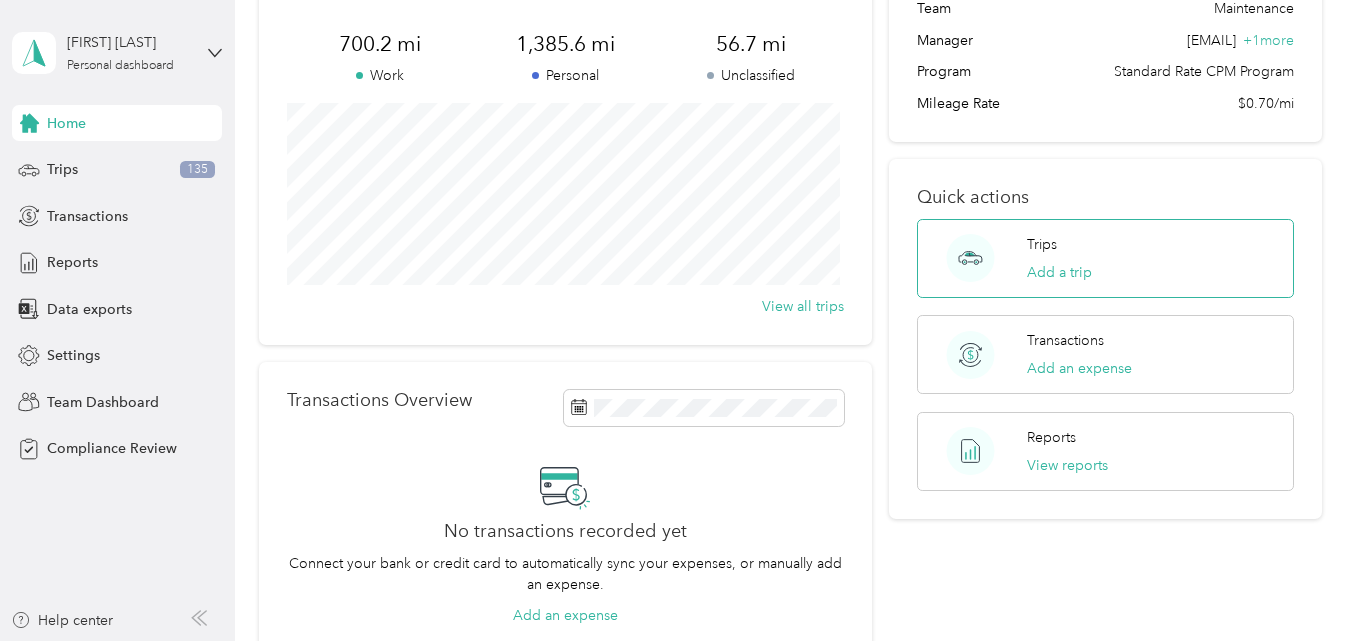 click on "Trips Add a trip" at bounding box center (1059, 258) 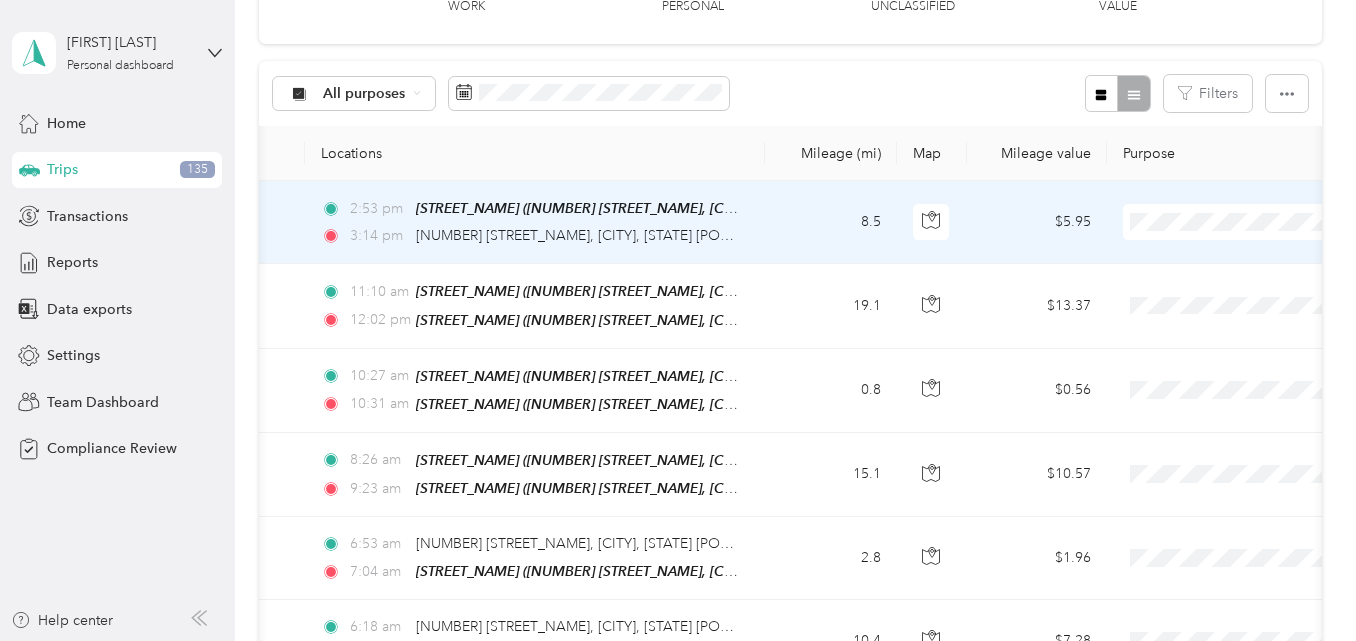 scroll, scrollTop: 0, scrollLeft: 137, axis: horizontal 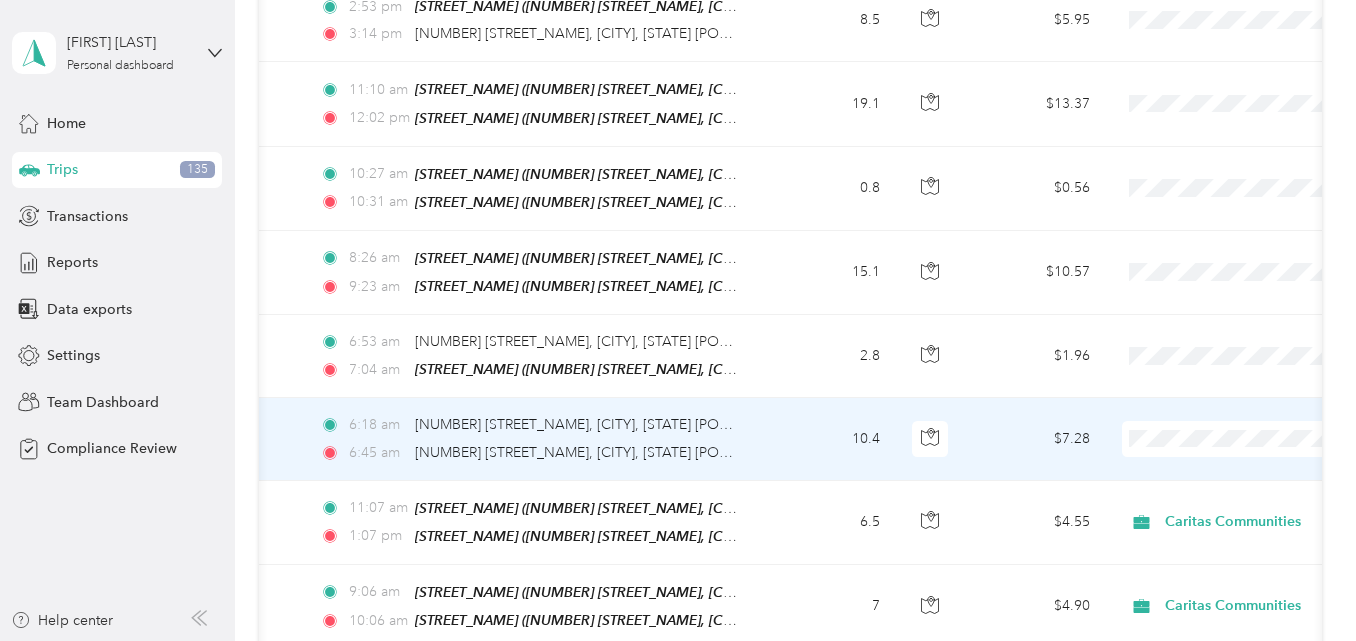 click on "Personal" at bounding box center (1250, 503) 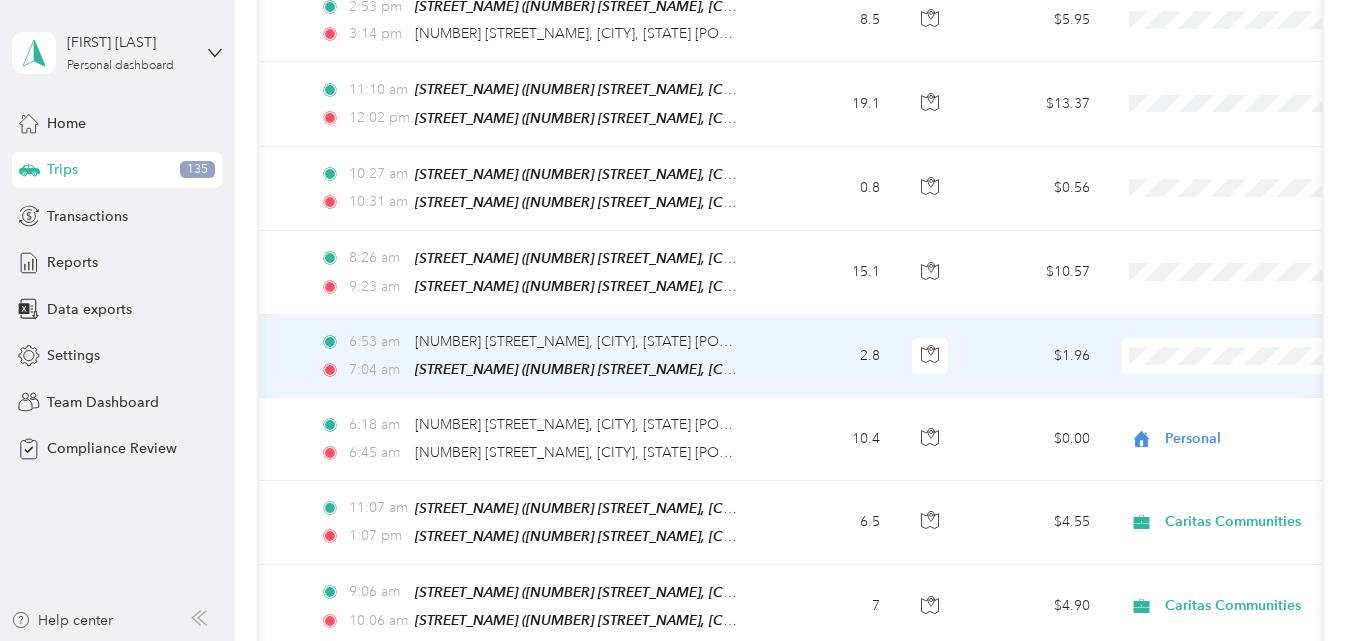 click at bounding box center (1246, 356) 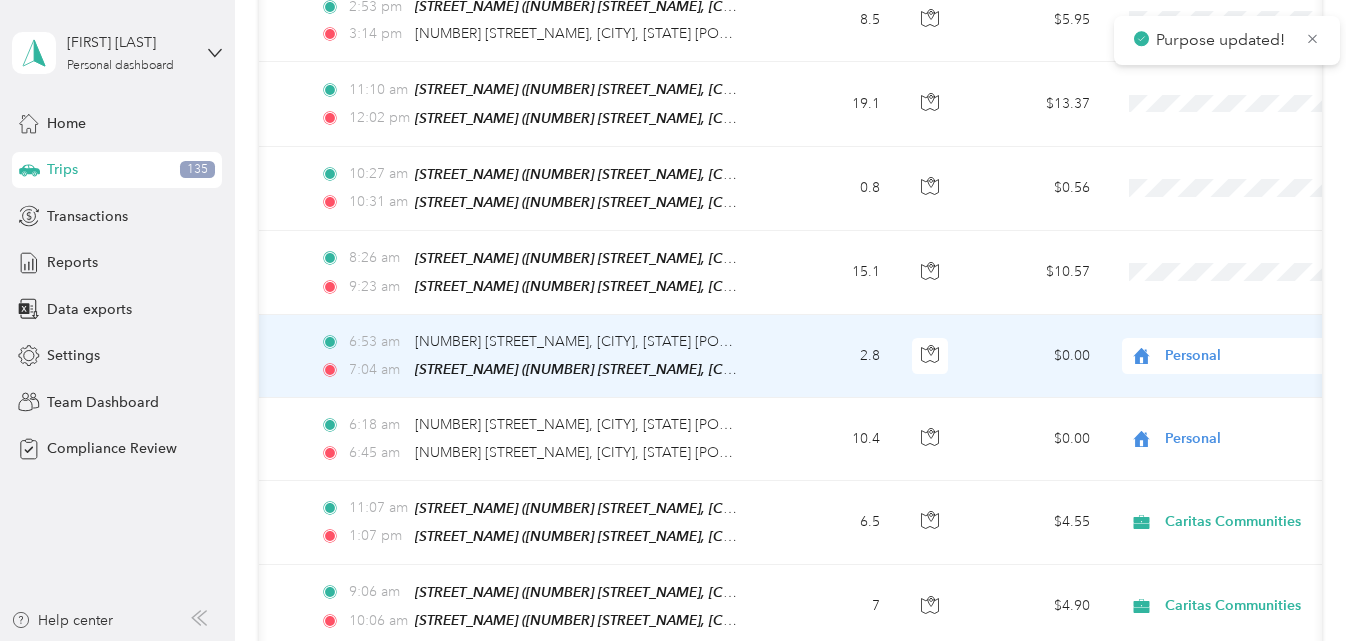 click on "Personal" at bounding box center (1256, 356) 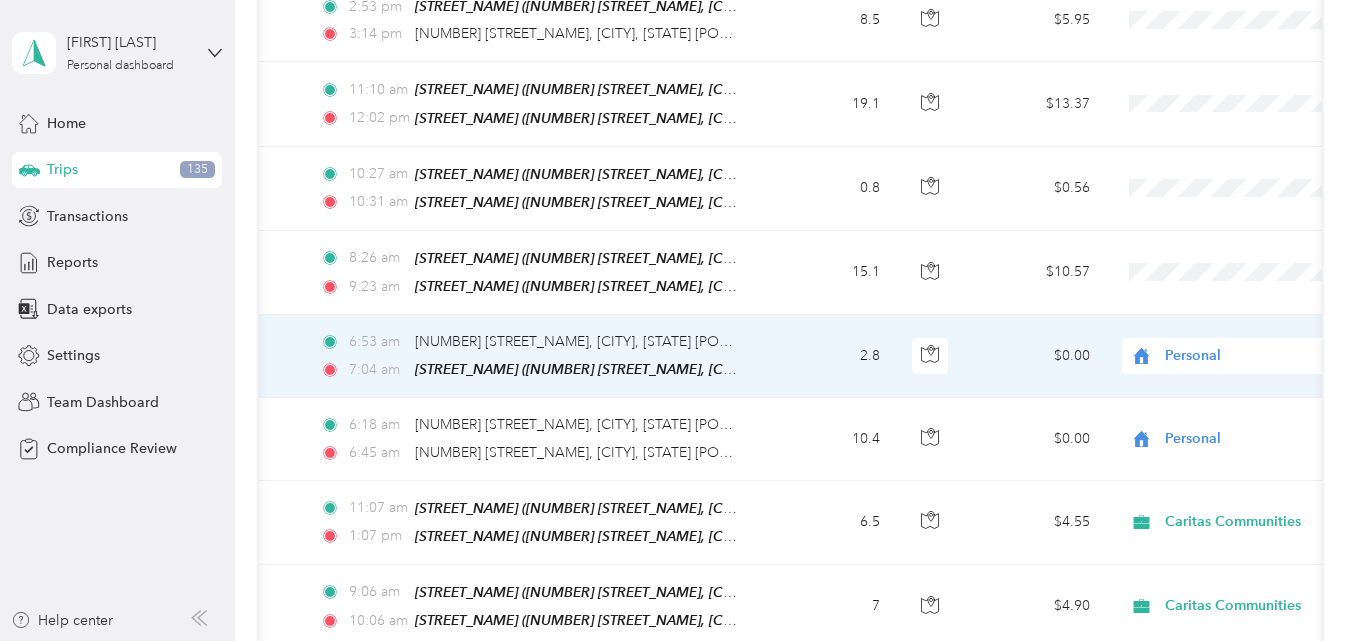 click on "Personal" at bounding box center (1232, 421) 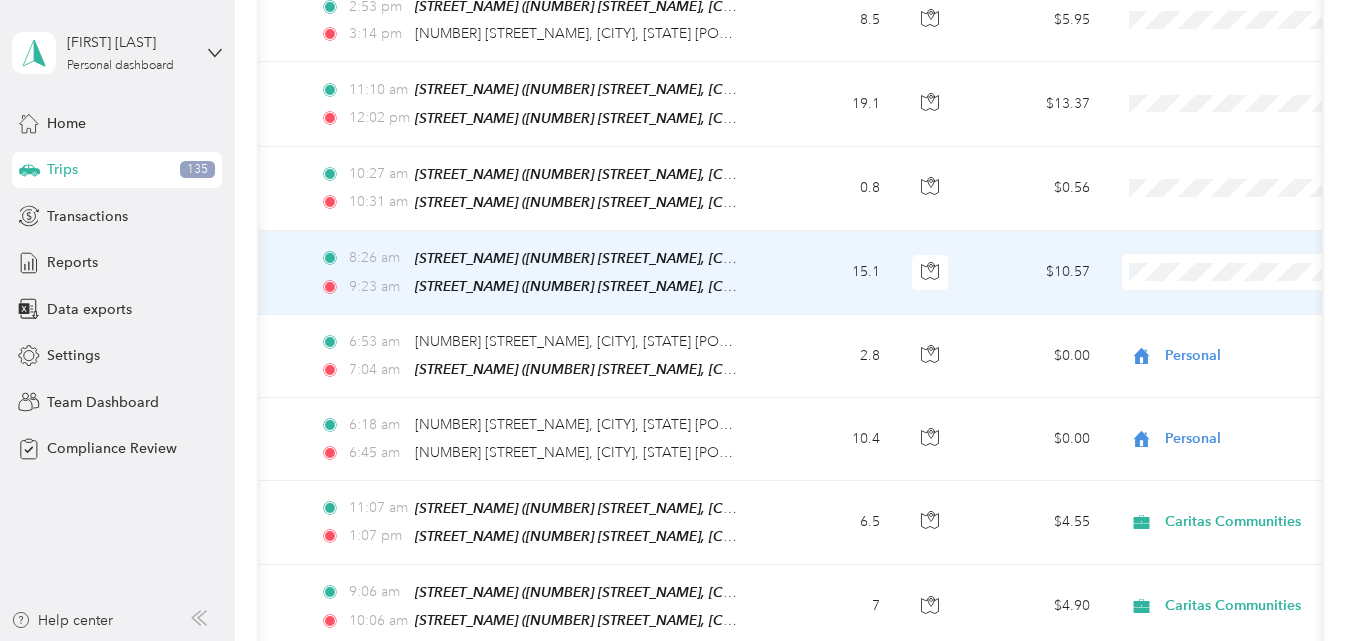 click on "Caritas Communities" at bounding box center (1232, 296) 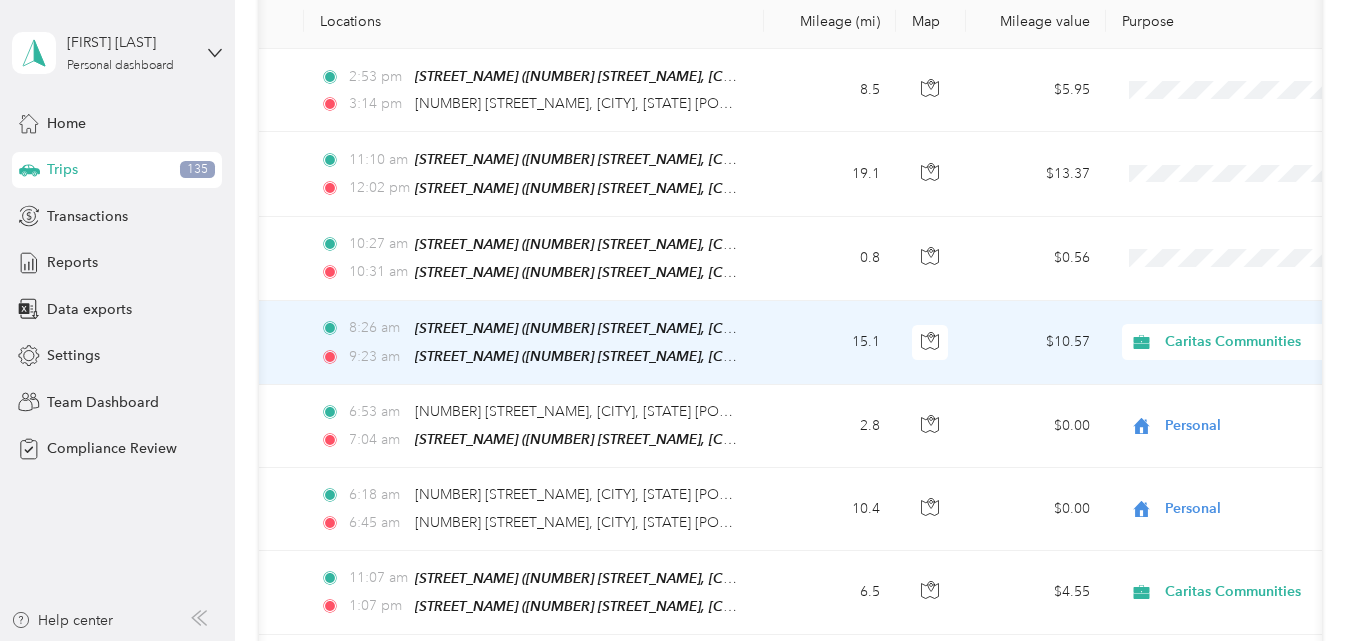 scroll, scrollTop: 285, scrollLeft: 0, axis: vertical 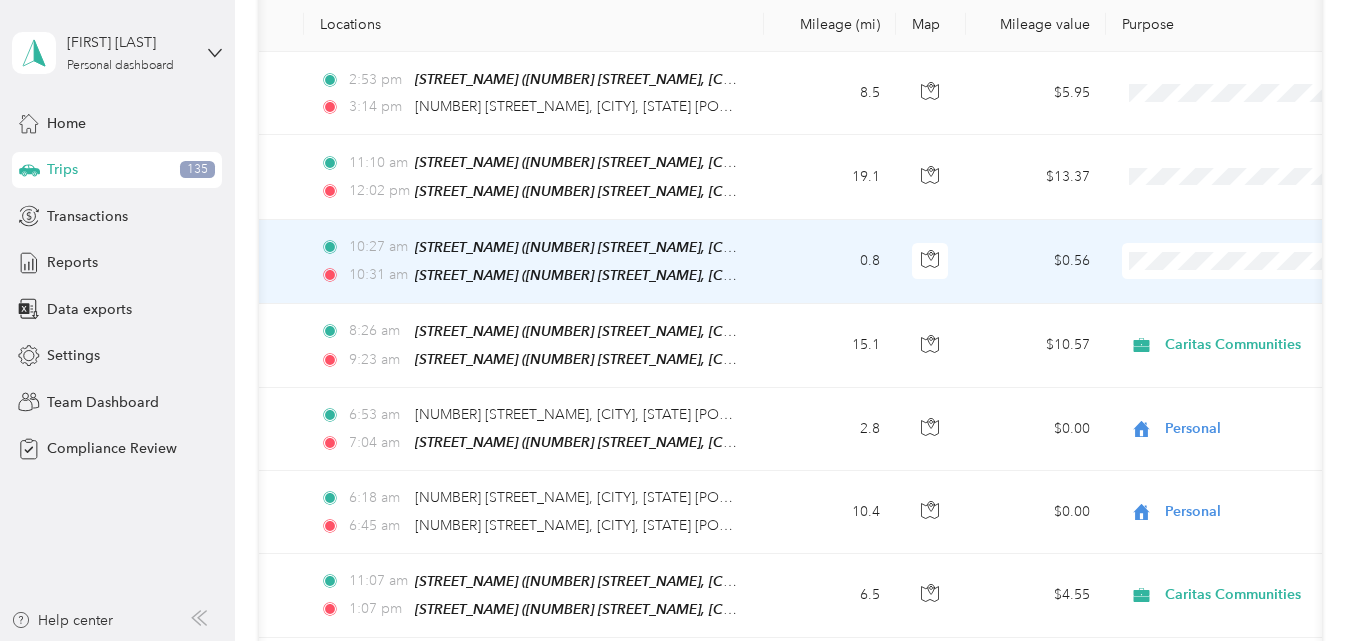 click on "Caritas Communities" at bounding box center [1232, 294] 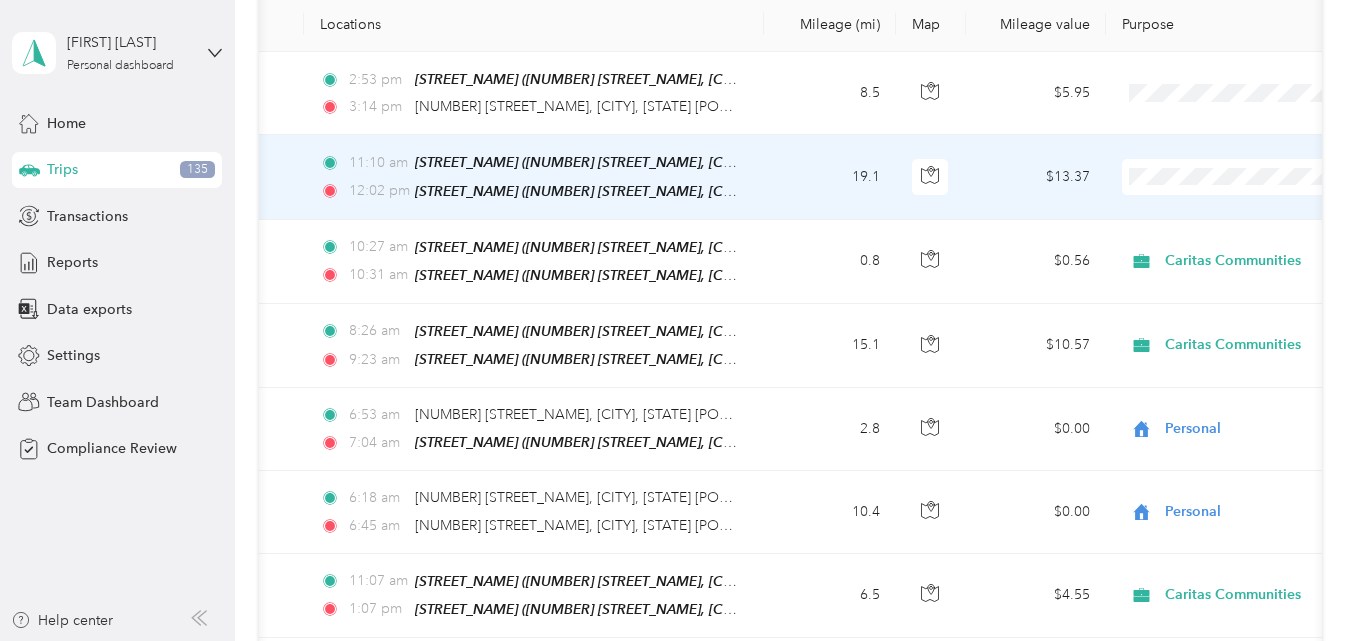 click on "Caritas Communities" at bounding box center [1250, 208] 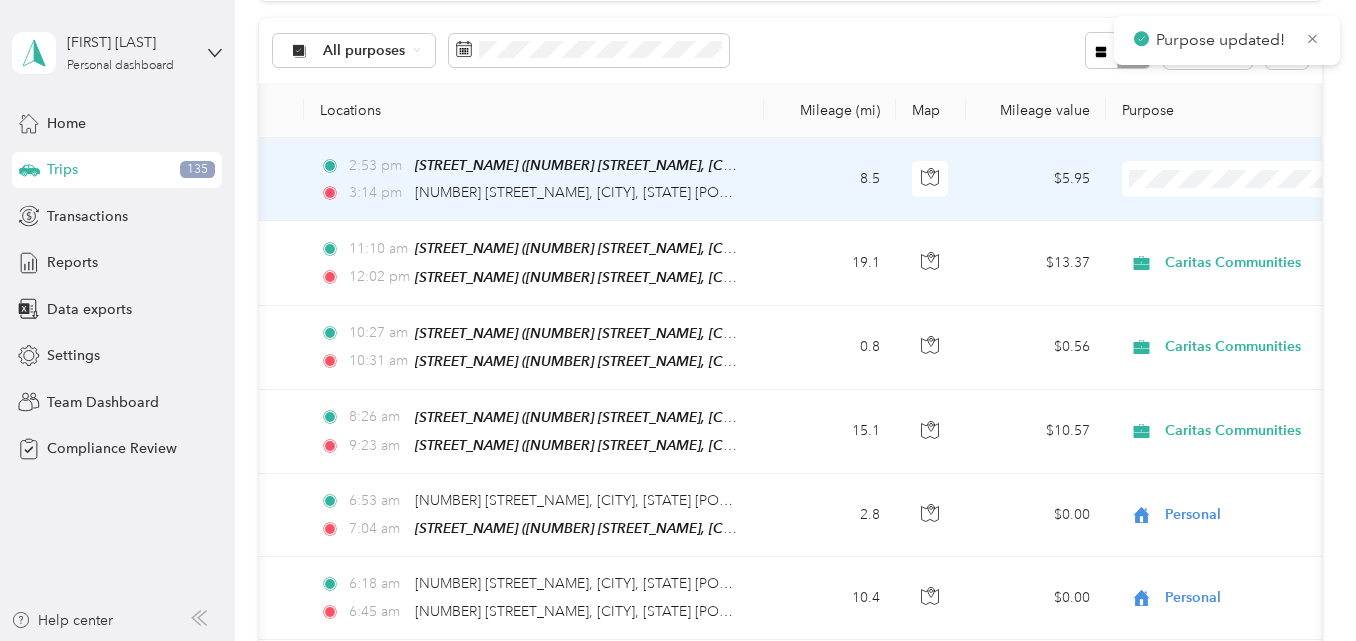scroll, scrollTop: 177, scrollLeft: 0, axis: vertical 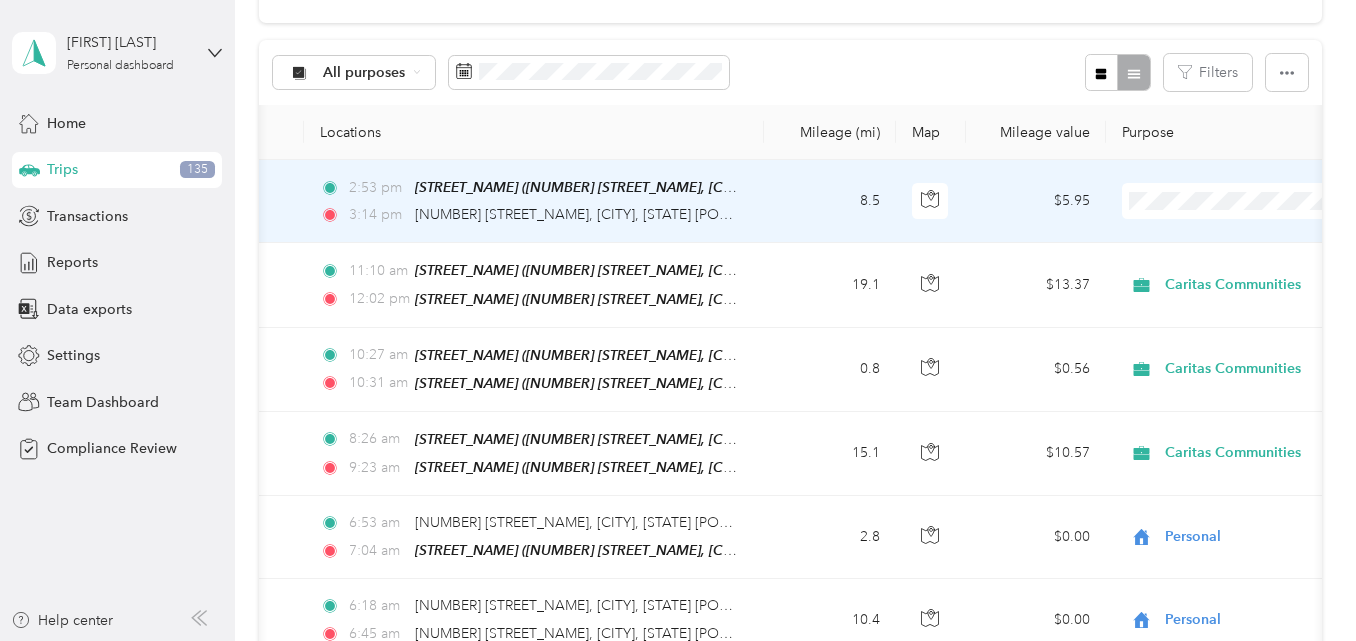 click on "Personal" at bounding box center [1250, 270] 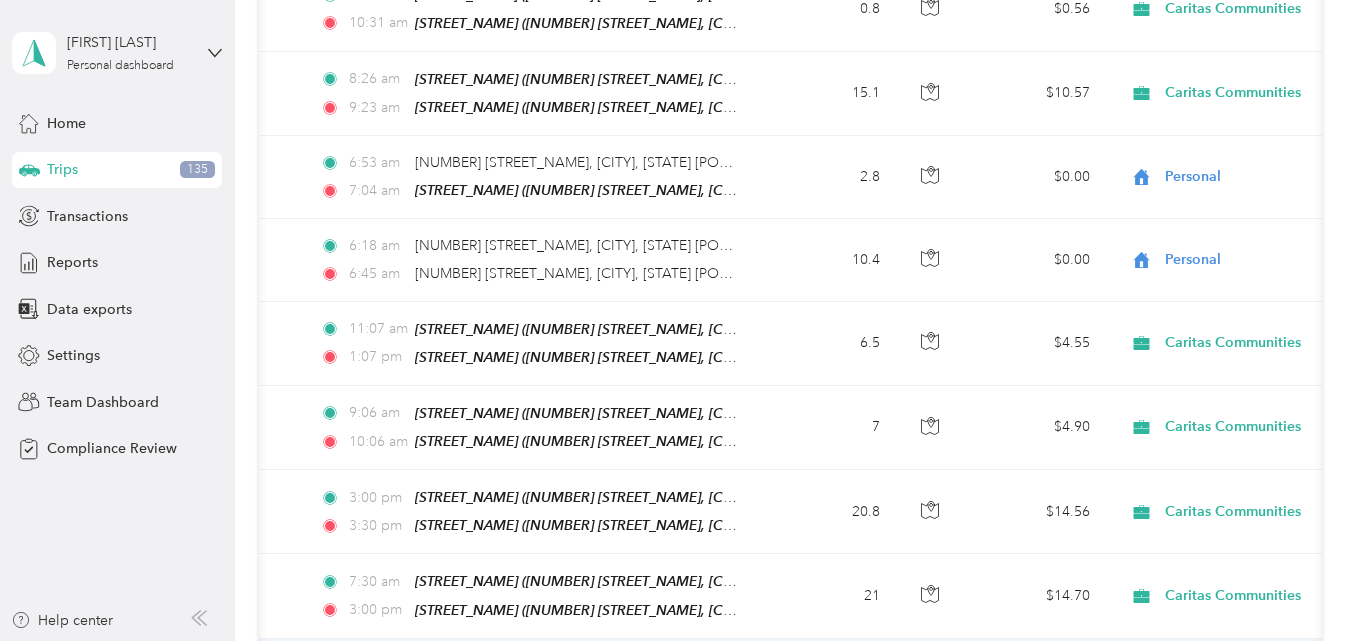 scroll, scrollTop: 536, scrollLeft: 0, axis: vertical 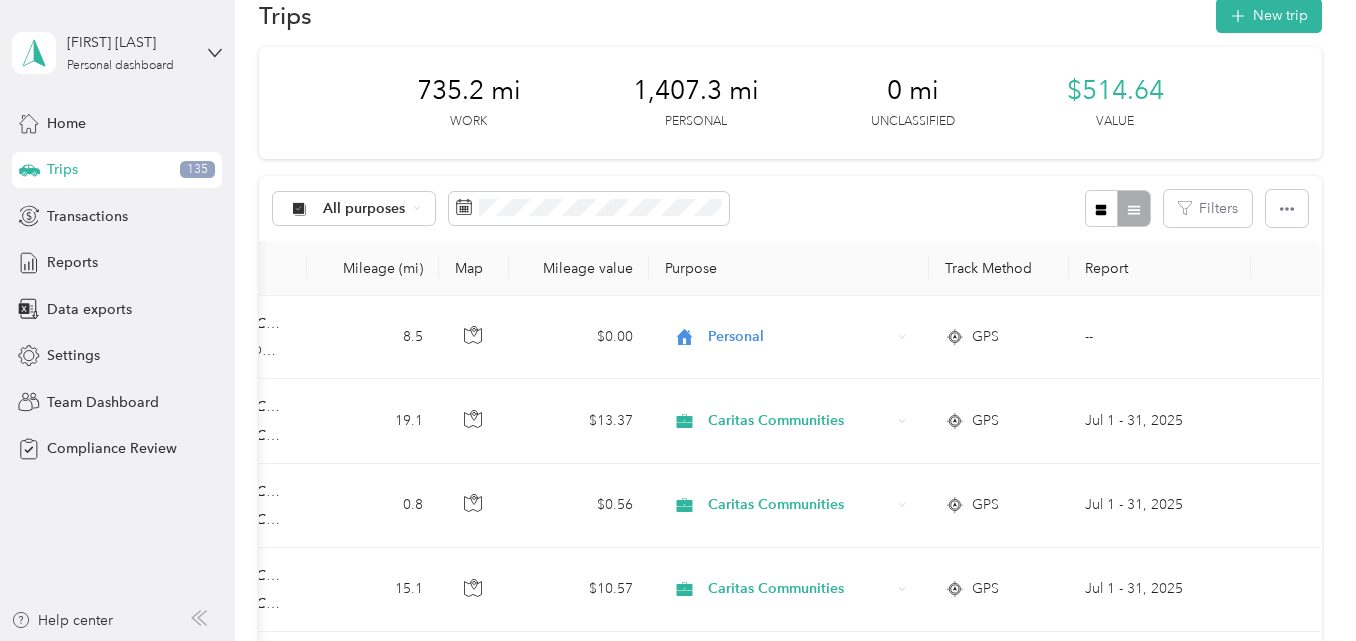 click on "Report" at bounding box center (1160, 268) 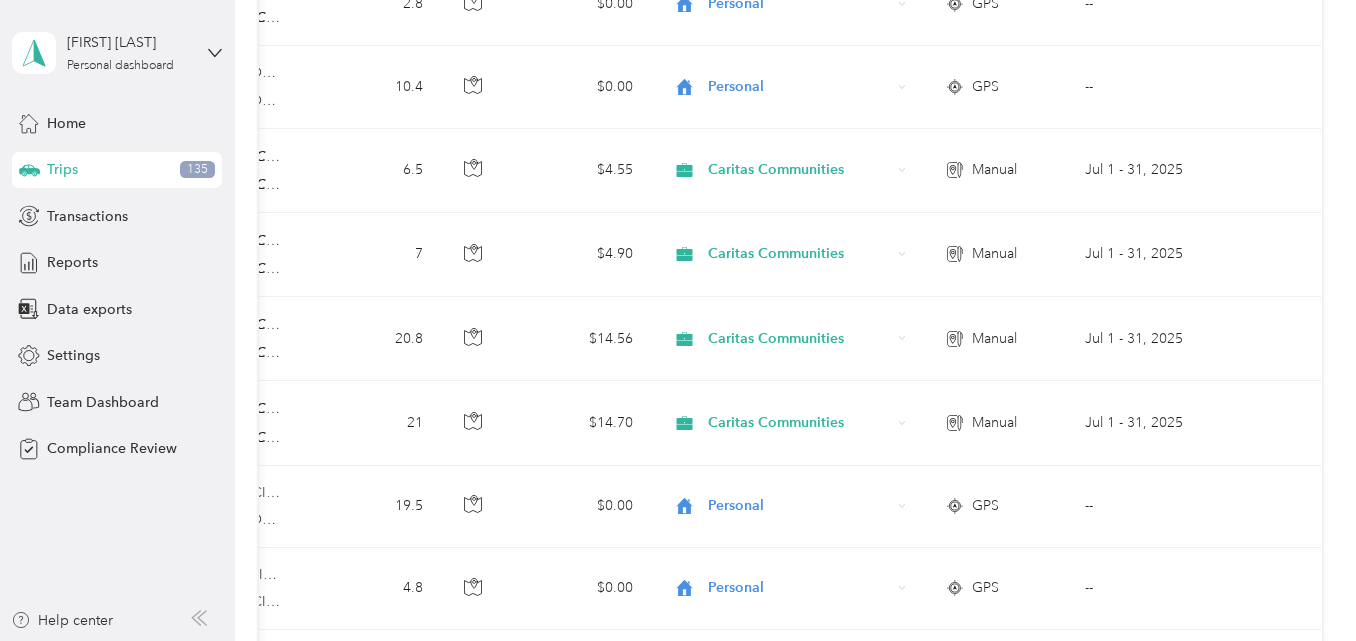 scroll, scrollTop: 0, scrollLeft: 0, axis: both 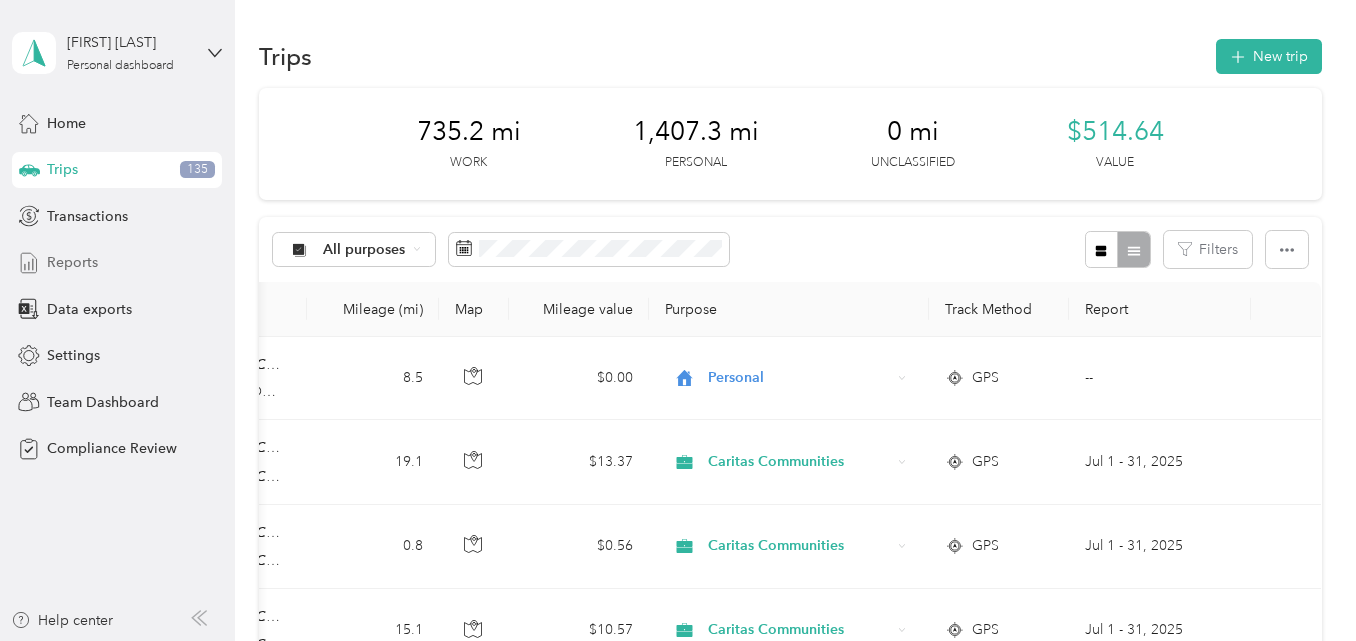 click on "Reports" at bounding box center (72, 262) 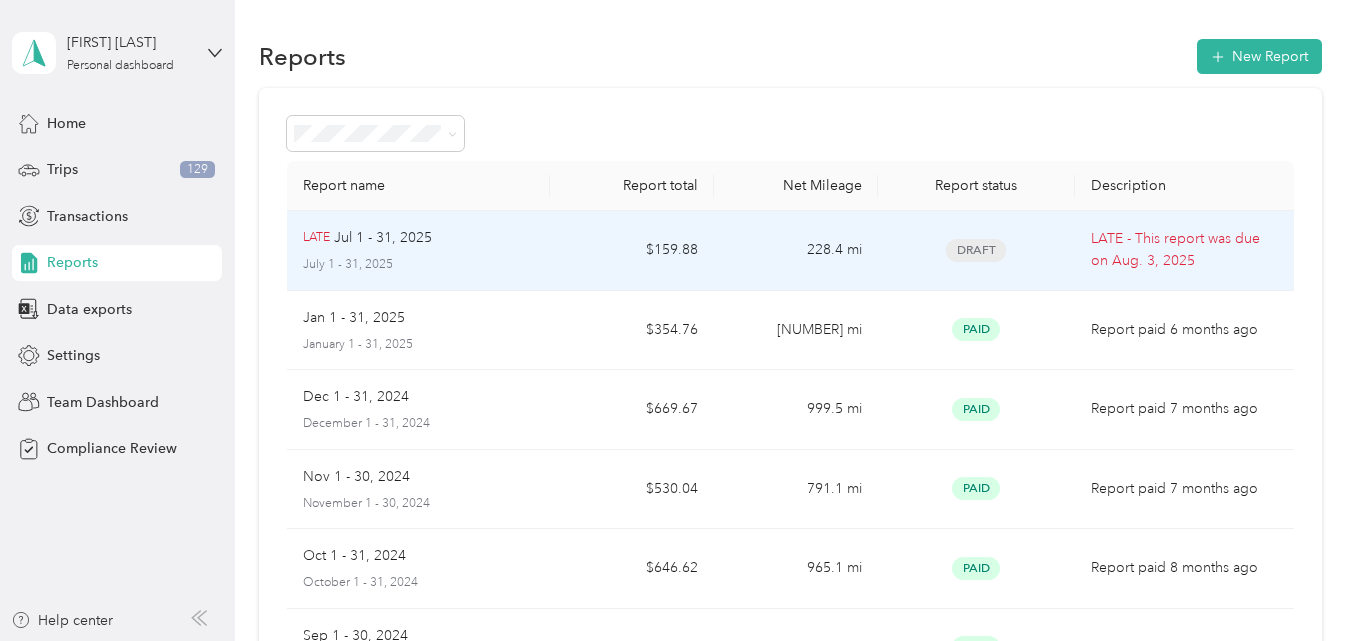 click on "LATE - This report was due on Aug. 3, 2025" at bounding box center (1184, 250) 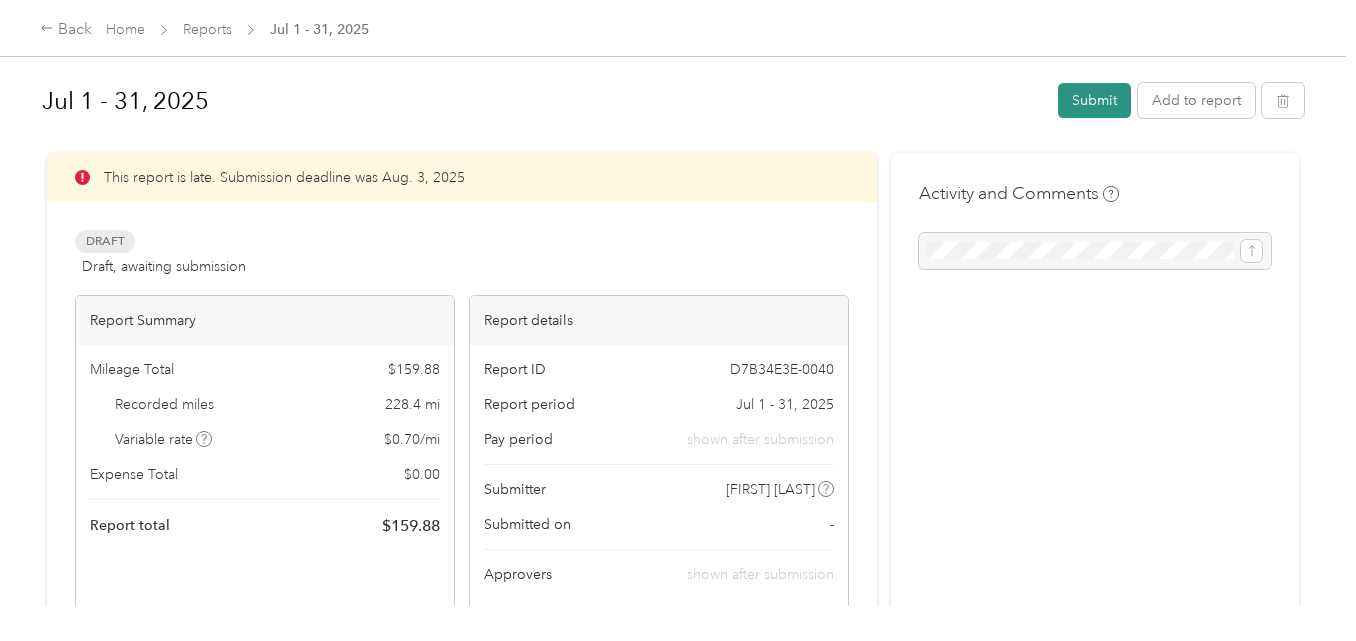 click on "Submit" at bounding box center [1094, 100] 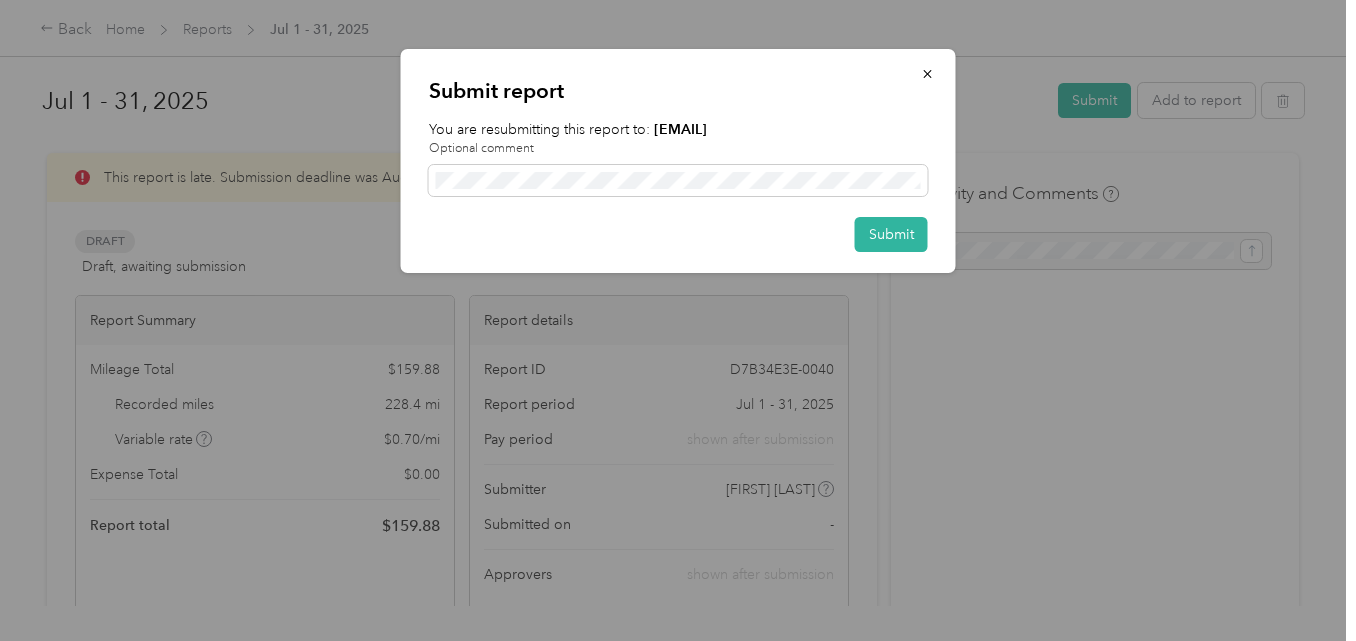click at bounding box center [678, 320] 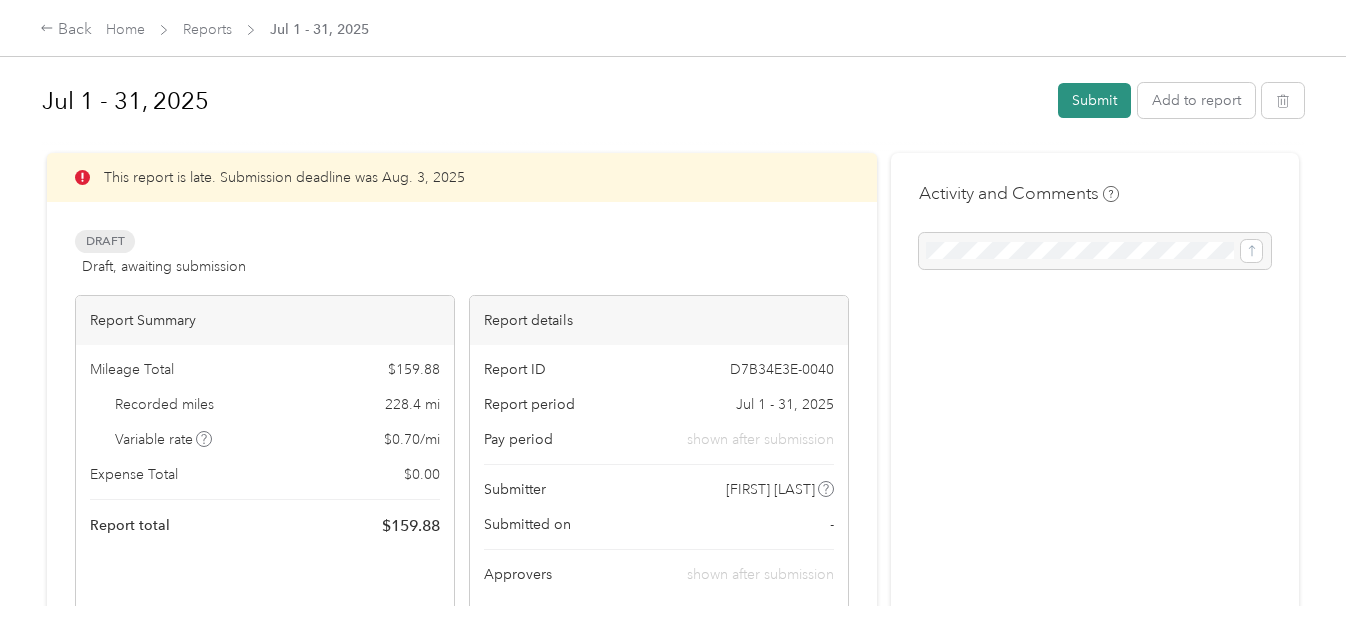 click on "Submit" at bounding box center (1094, 100) 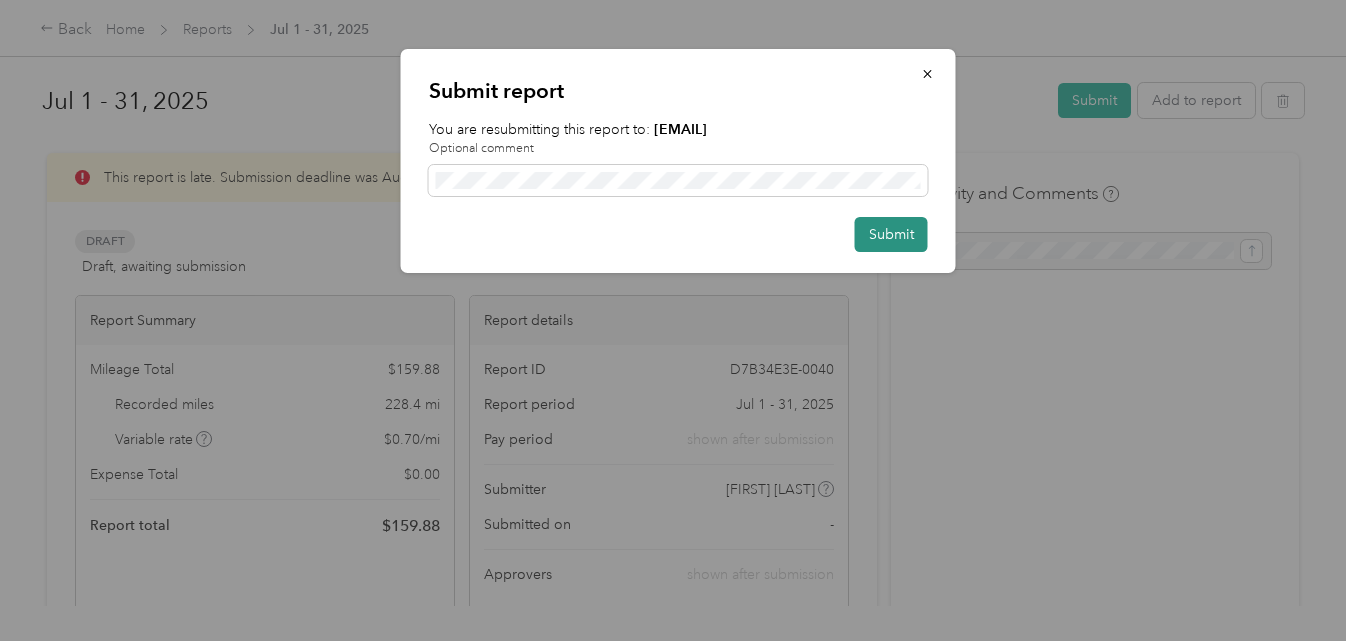 click on "Submit" at bounding box center (891, 234) 